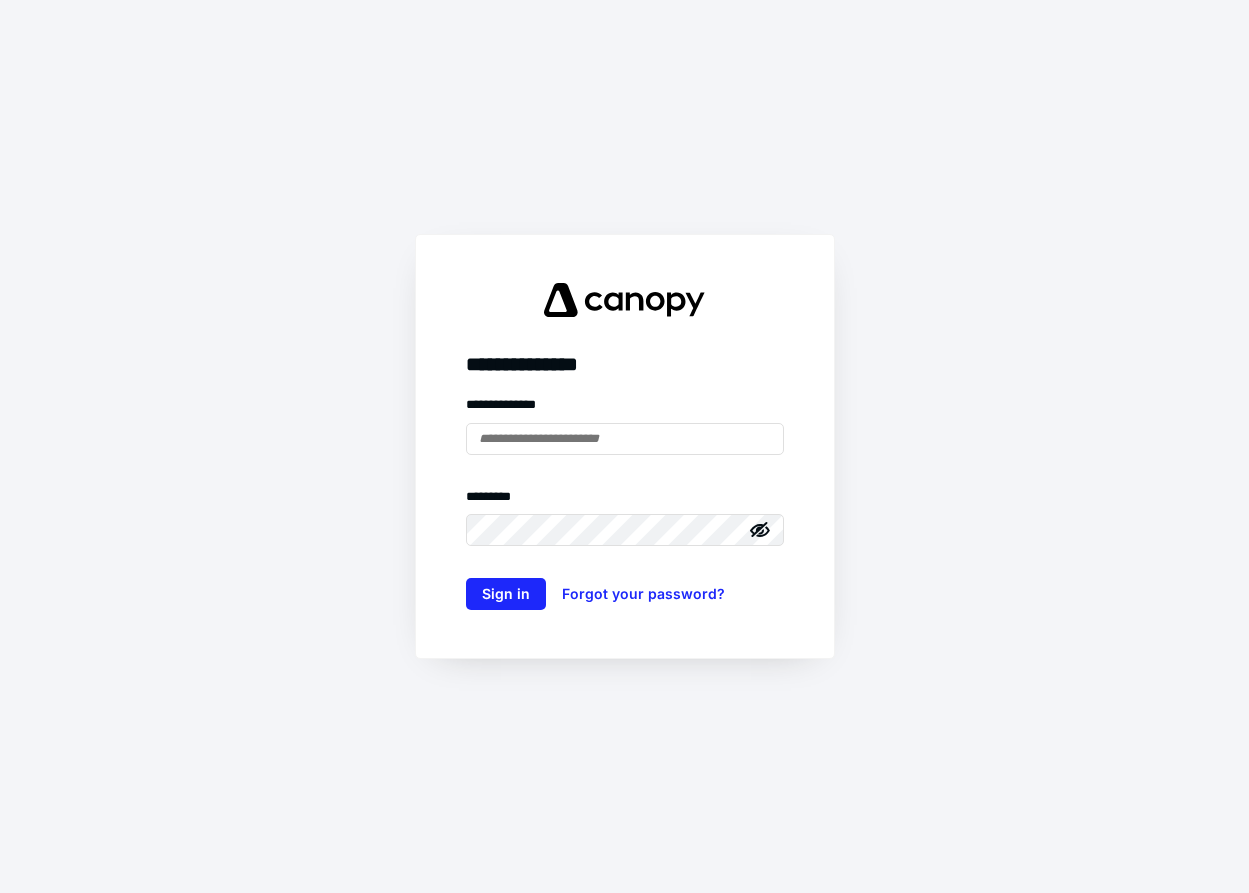 scroll, scrollTop: 0, scrollLeft: 0, axis: both 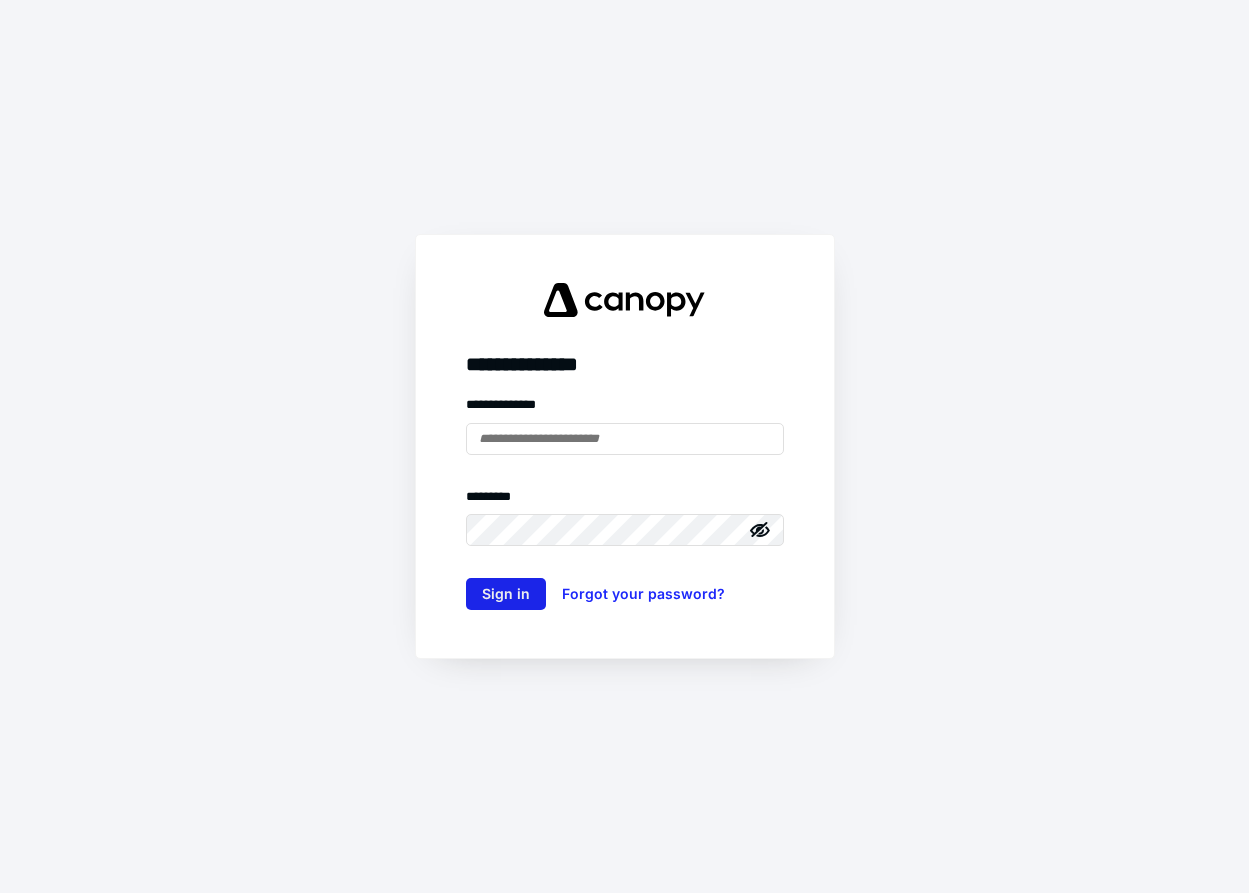 type on "**********" 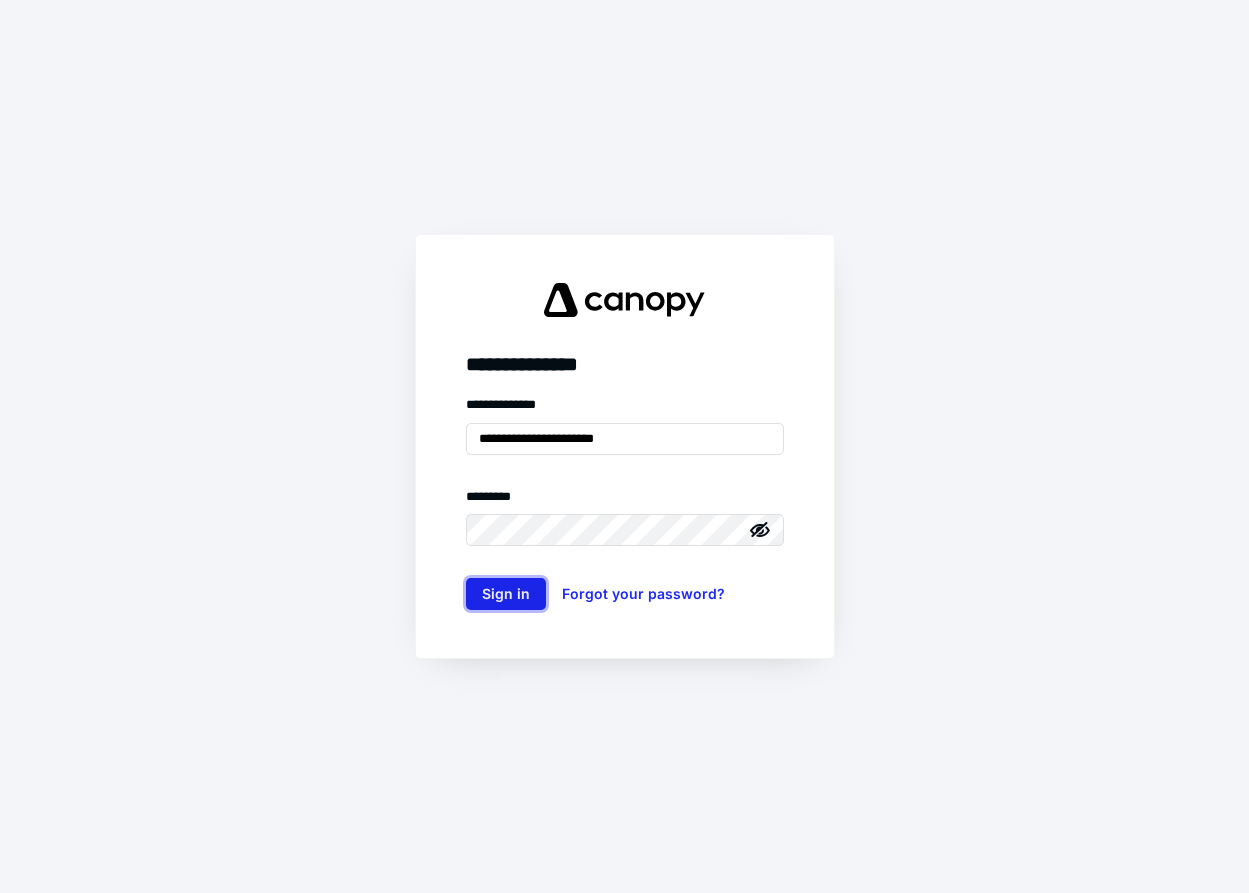 click on "Sign in" at bounding box center (506, 594) 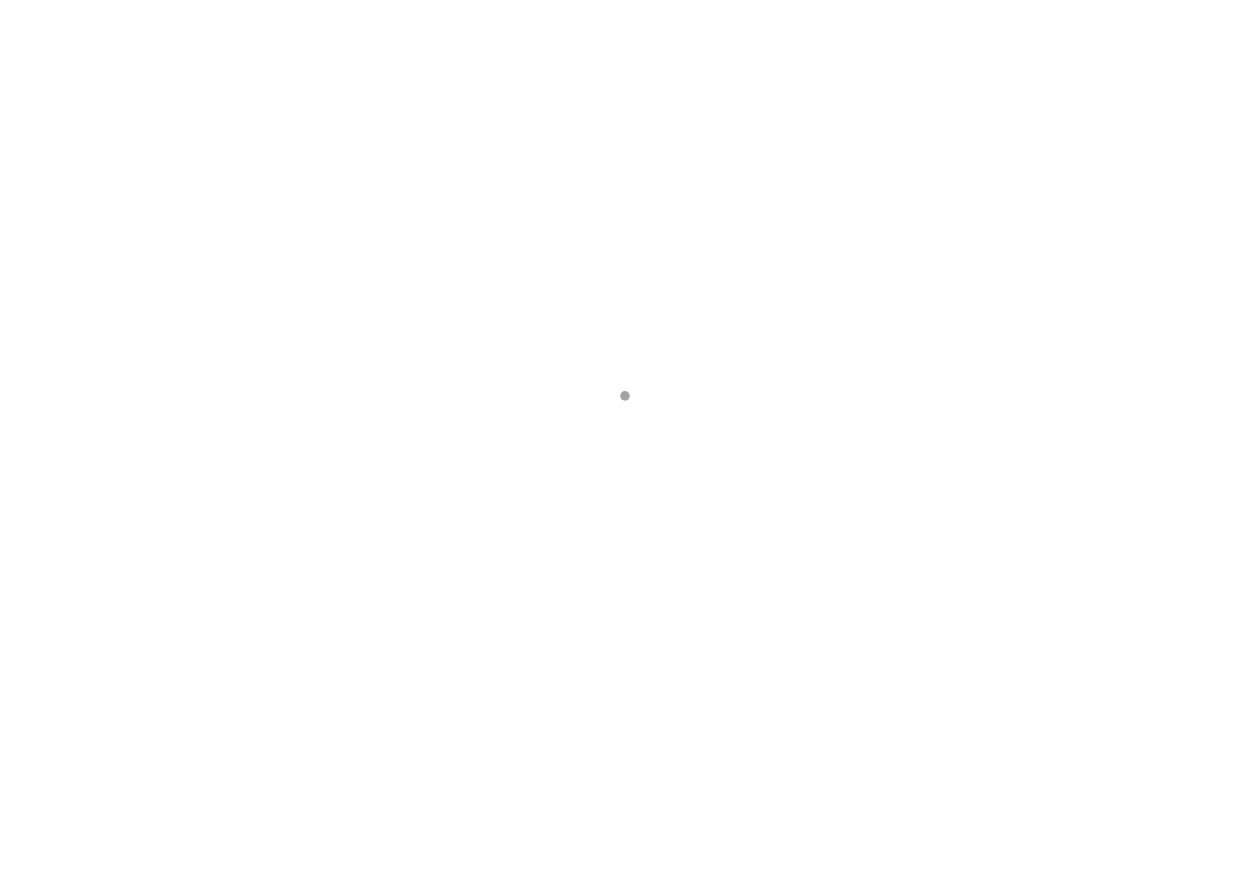scroll, scrollTop: 0, scrollLeft: 0, axis: both 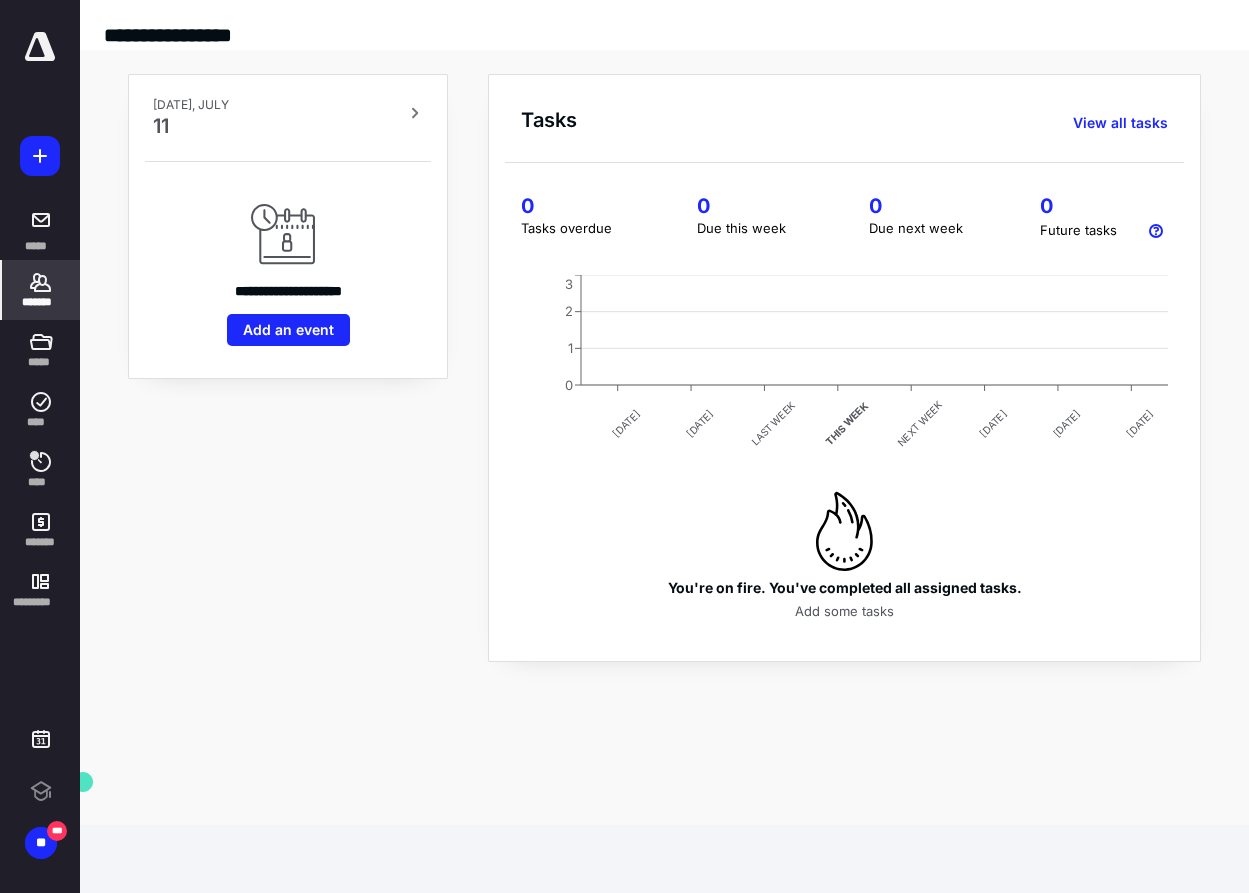 click on "*******" at bounding box center [41, 302] 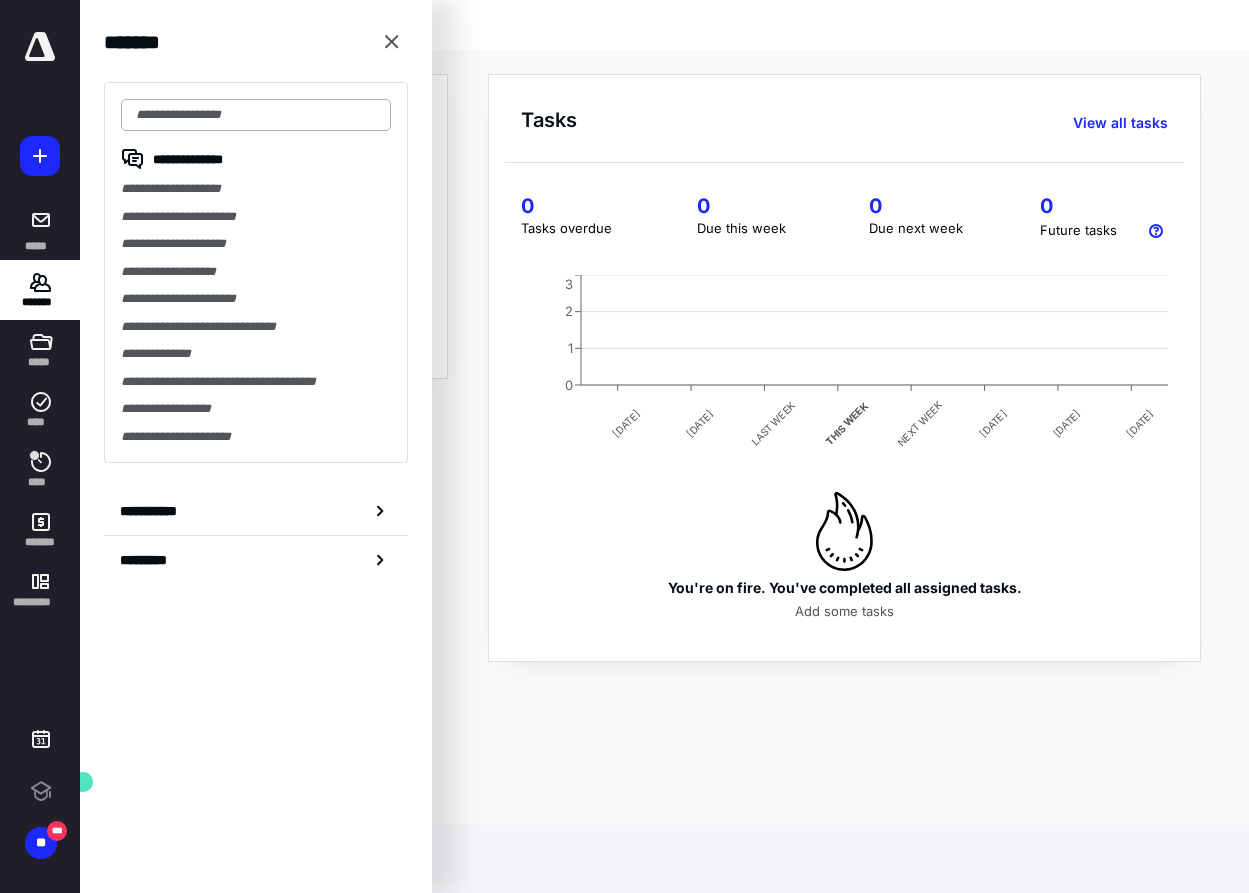 click at bounding box center [256, 115] 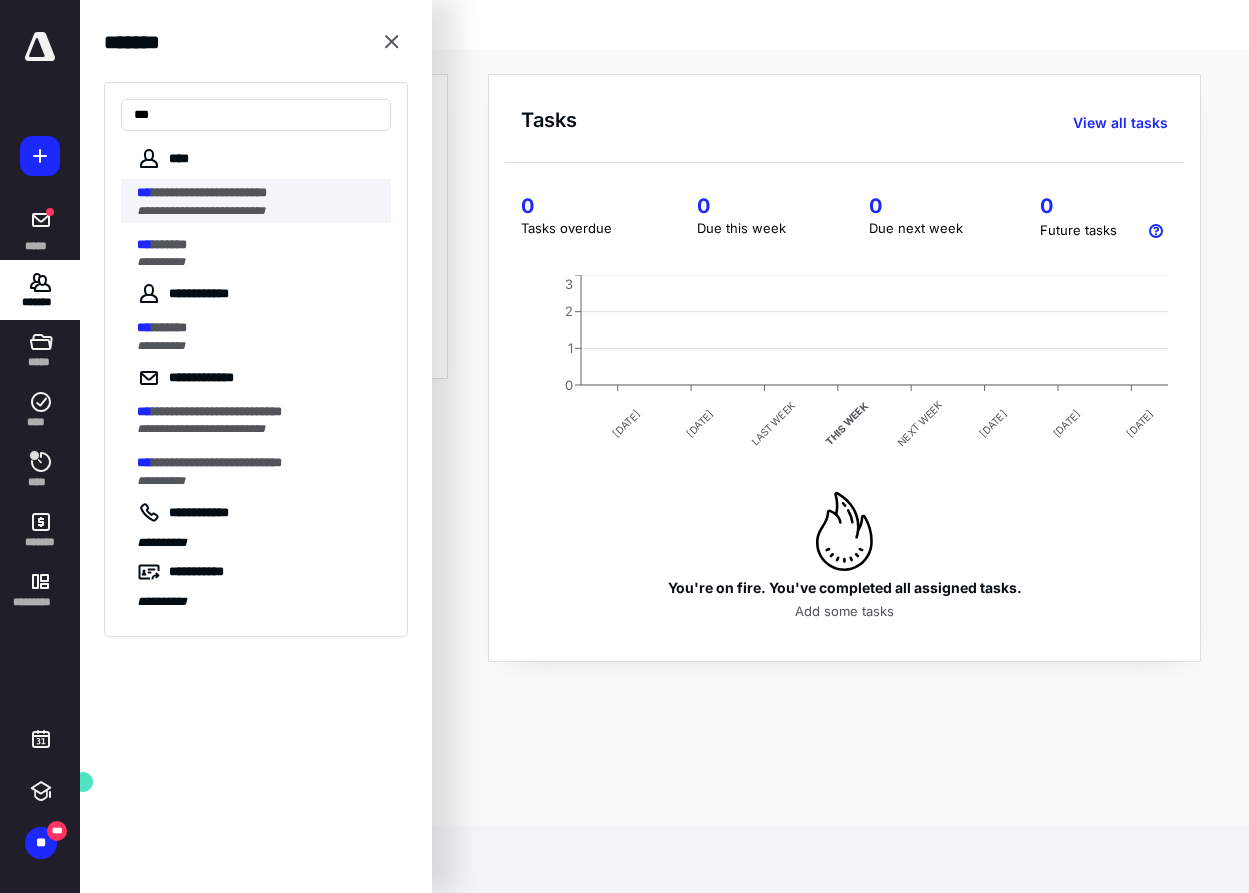 type on "***" 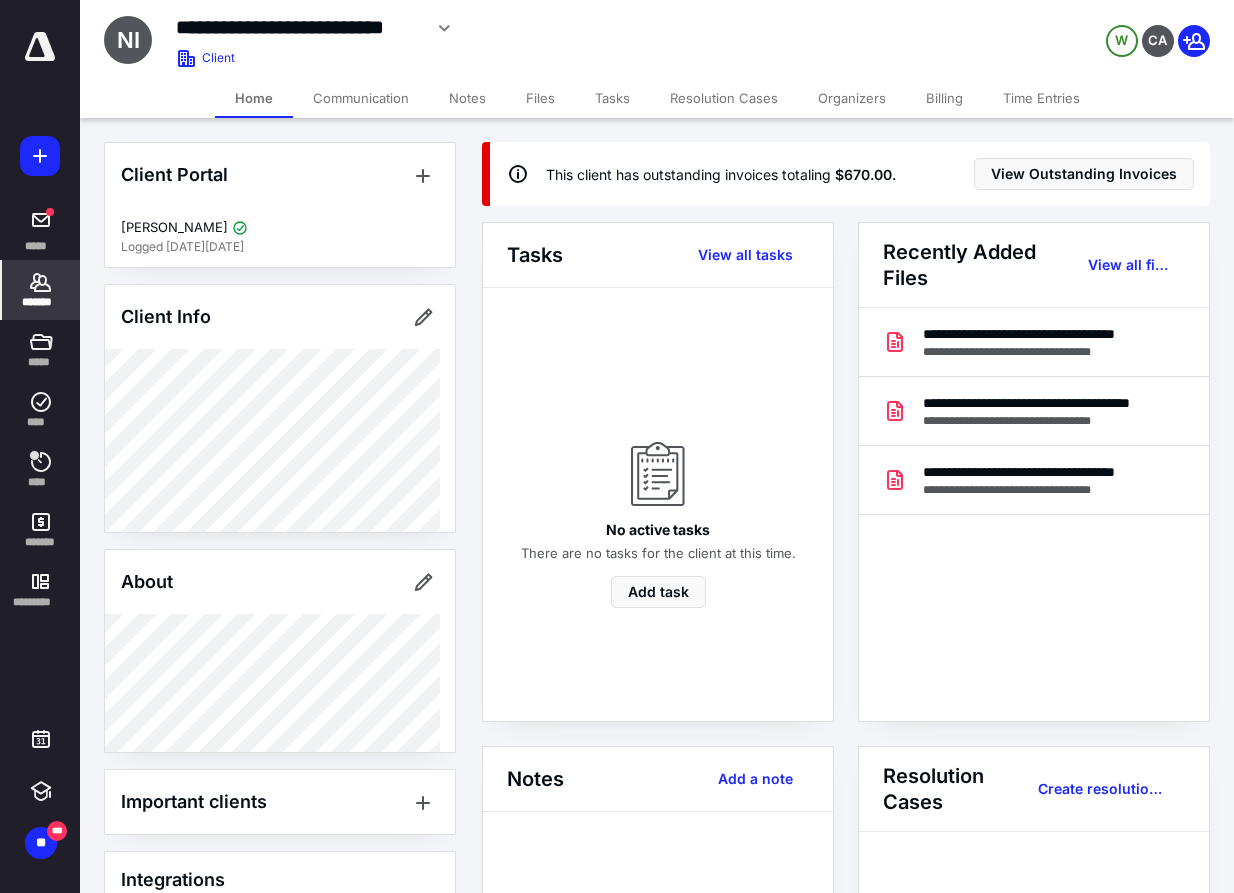 click on "Billing" at bounding box center (944, 98) 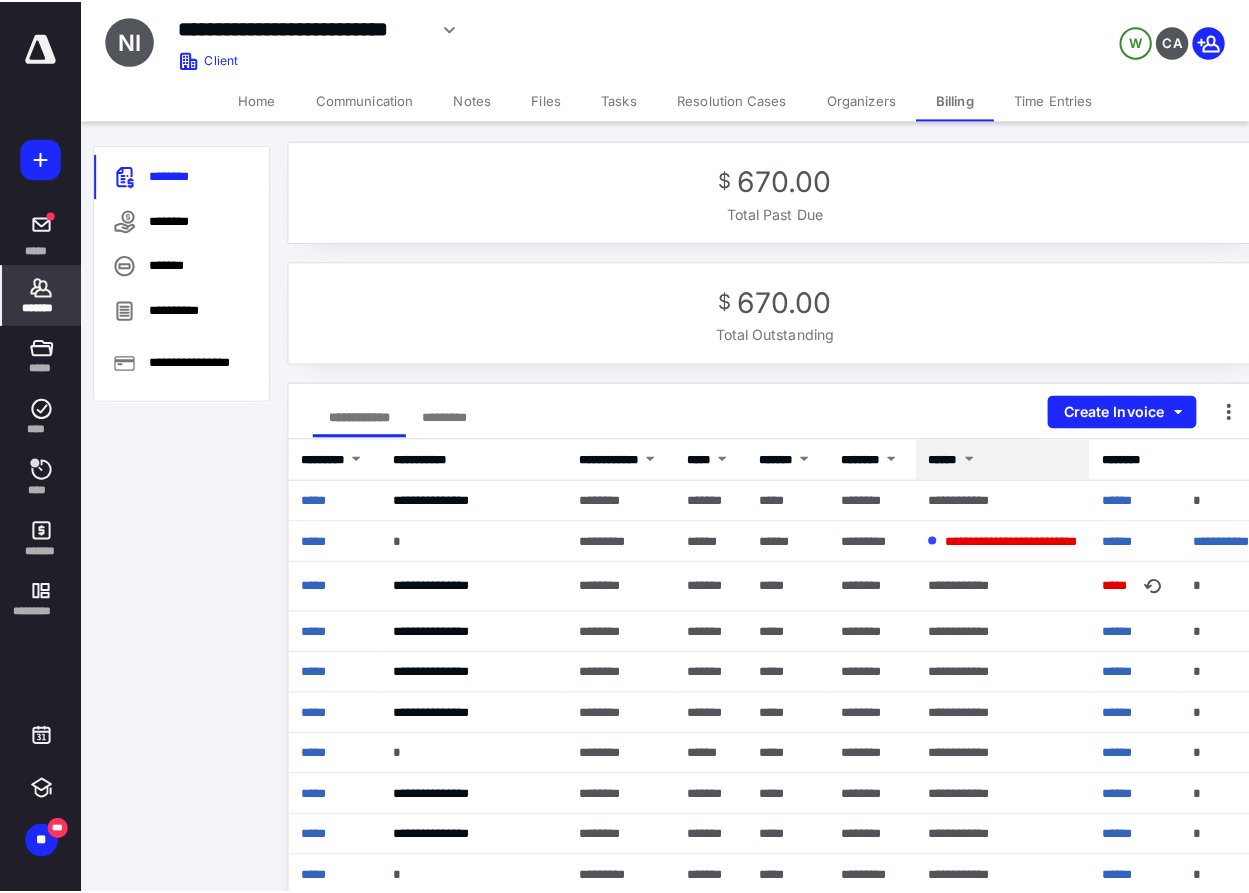 scroll, scrollTop: 0, scrollLeft: 0, axis: both 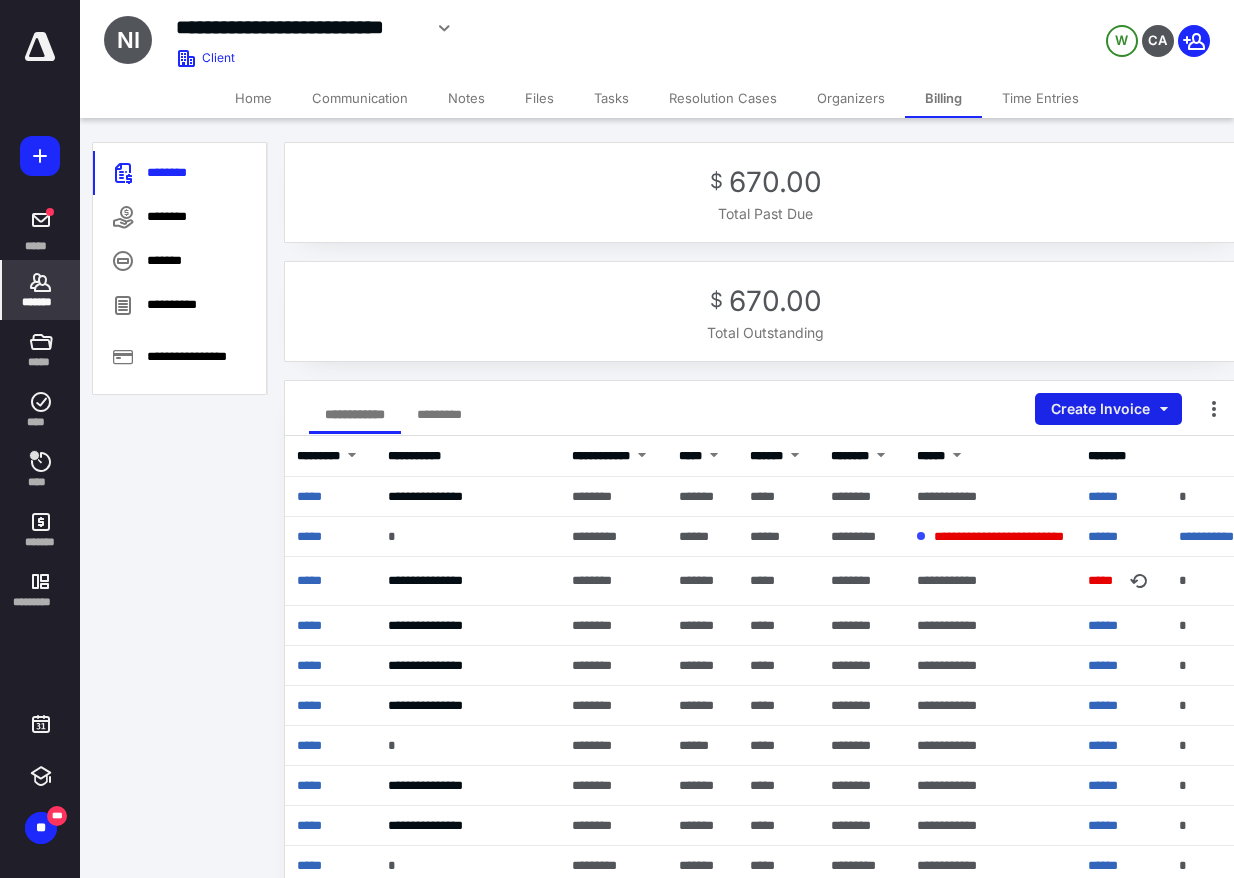 click on "Create Invoice" at bounding box center [1108, 409] 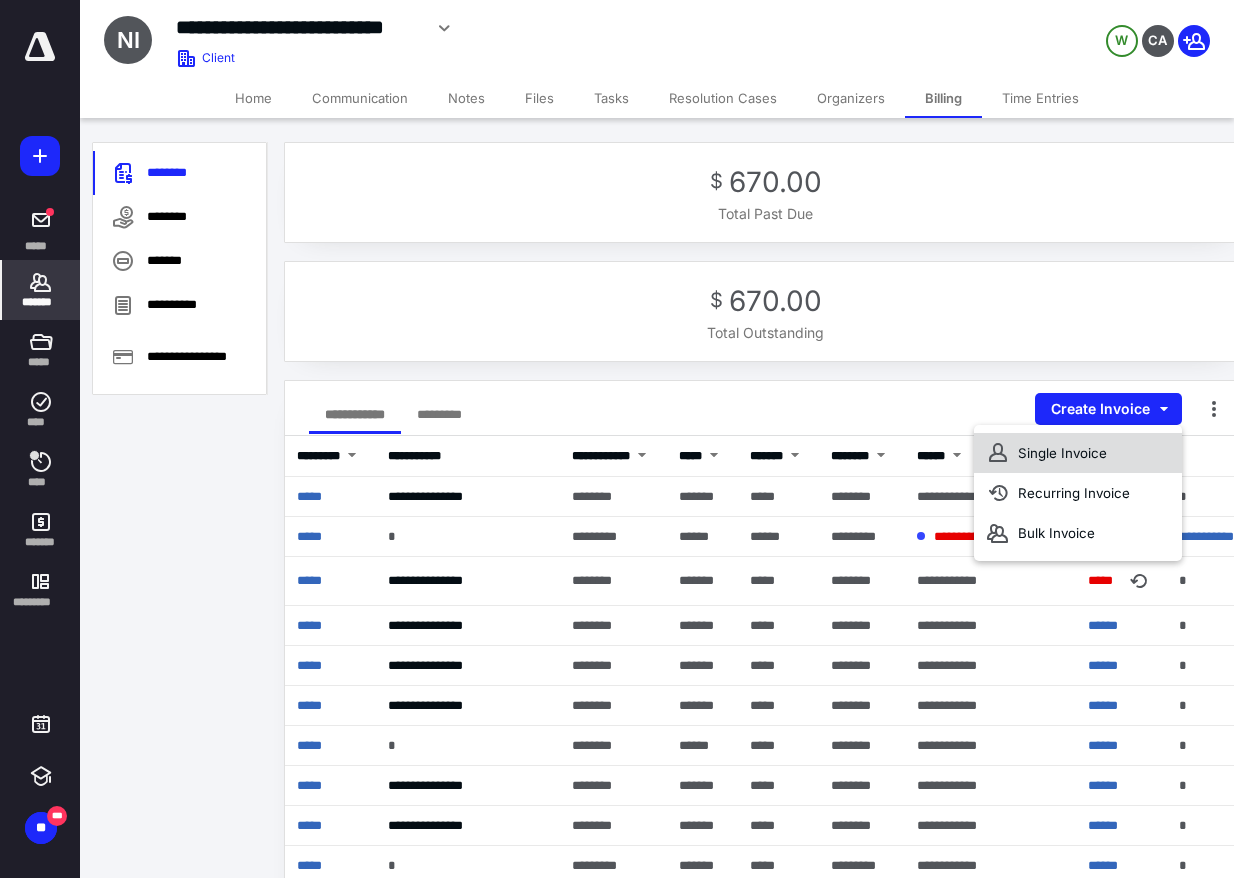 click on "Single Invoice" at bounding box center [1078, 453] 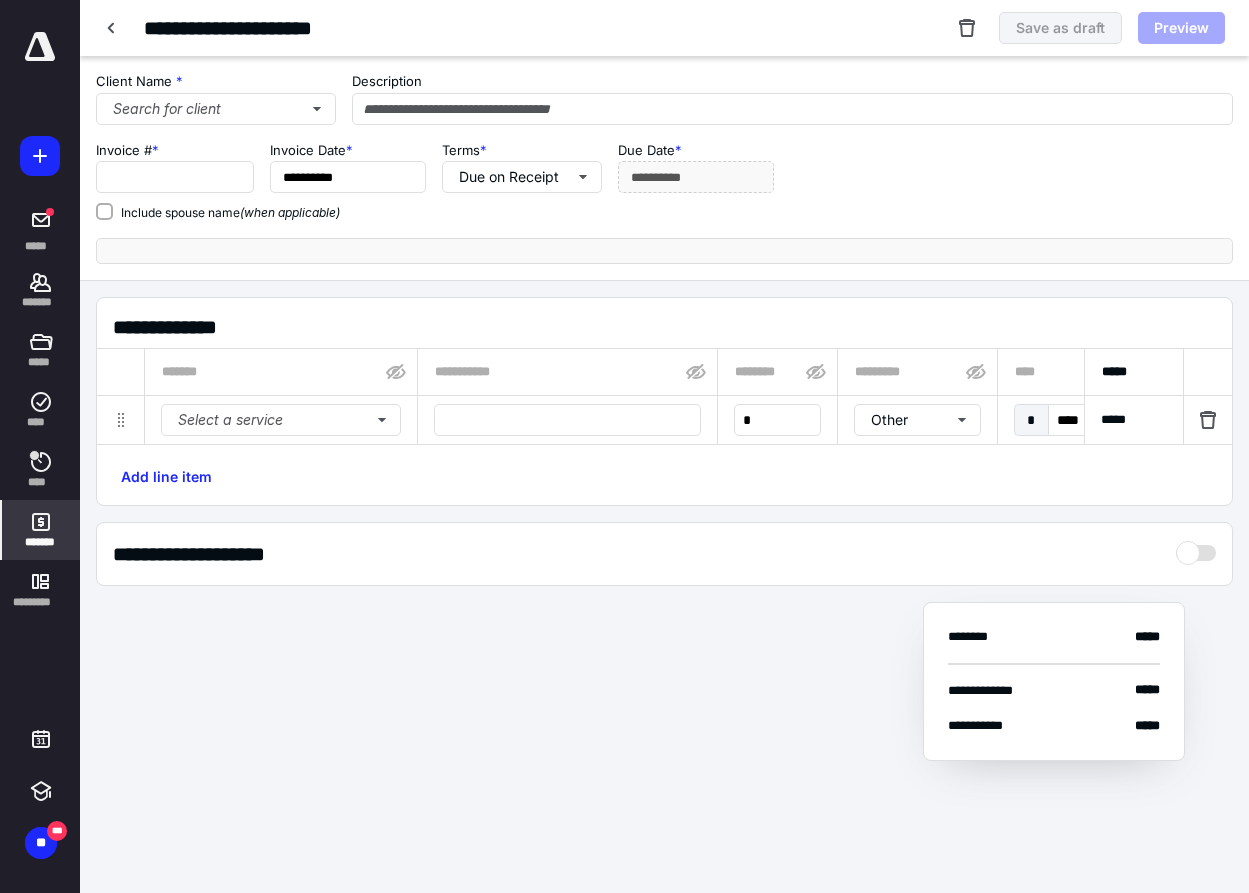 checkbox on "true" 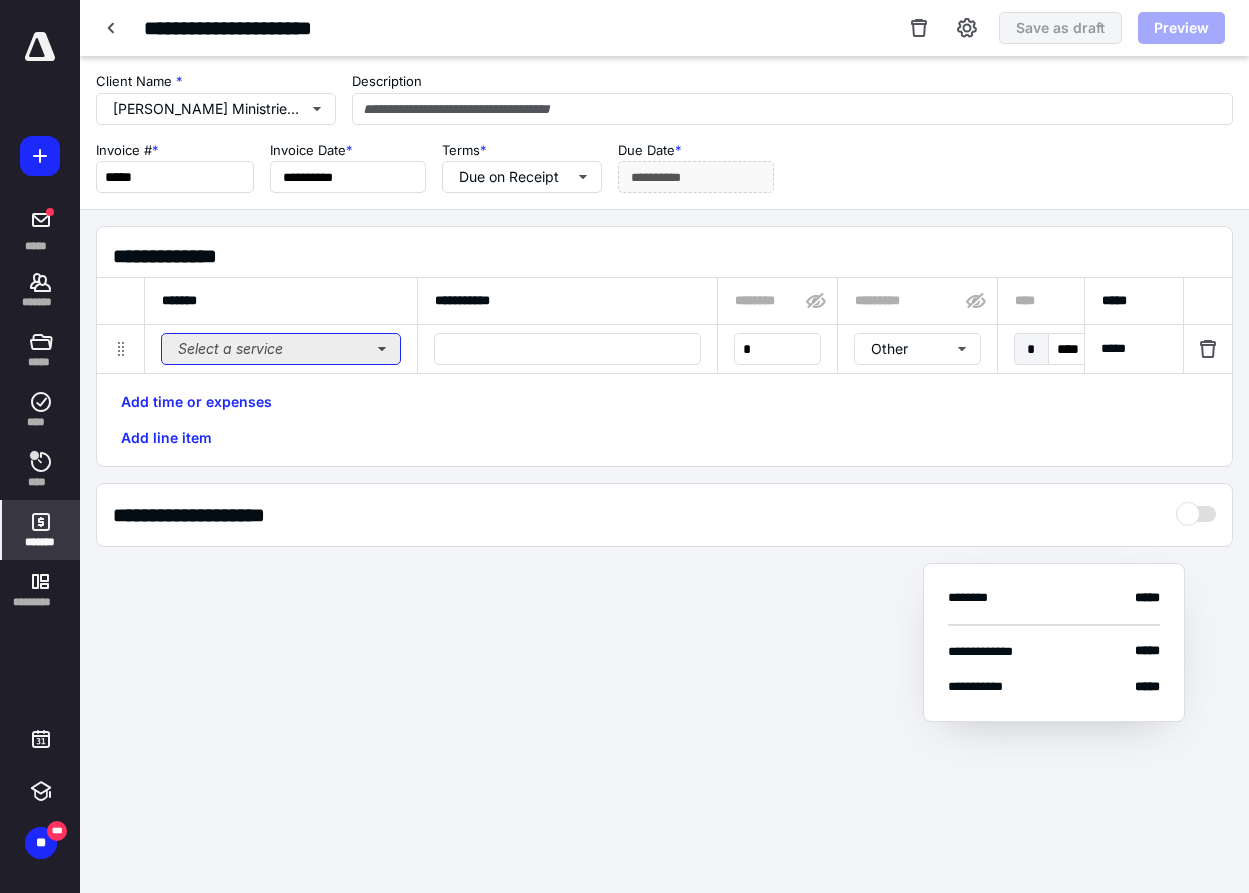 click on "Select a service" at bounding box center (281, 349) 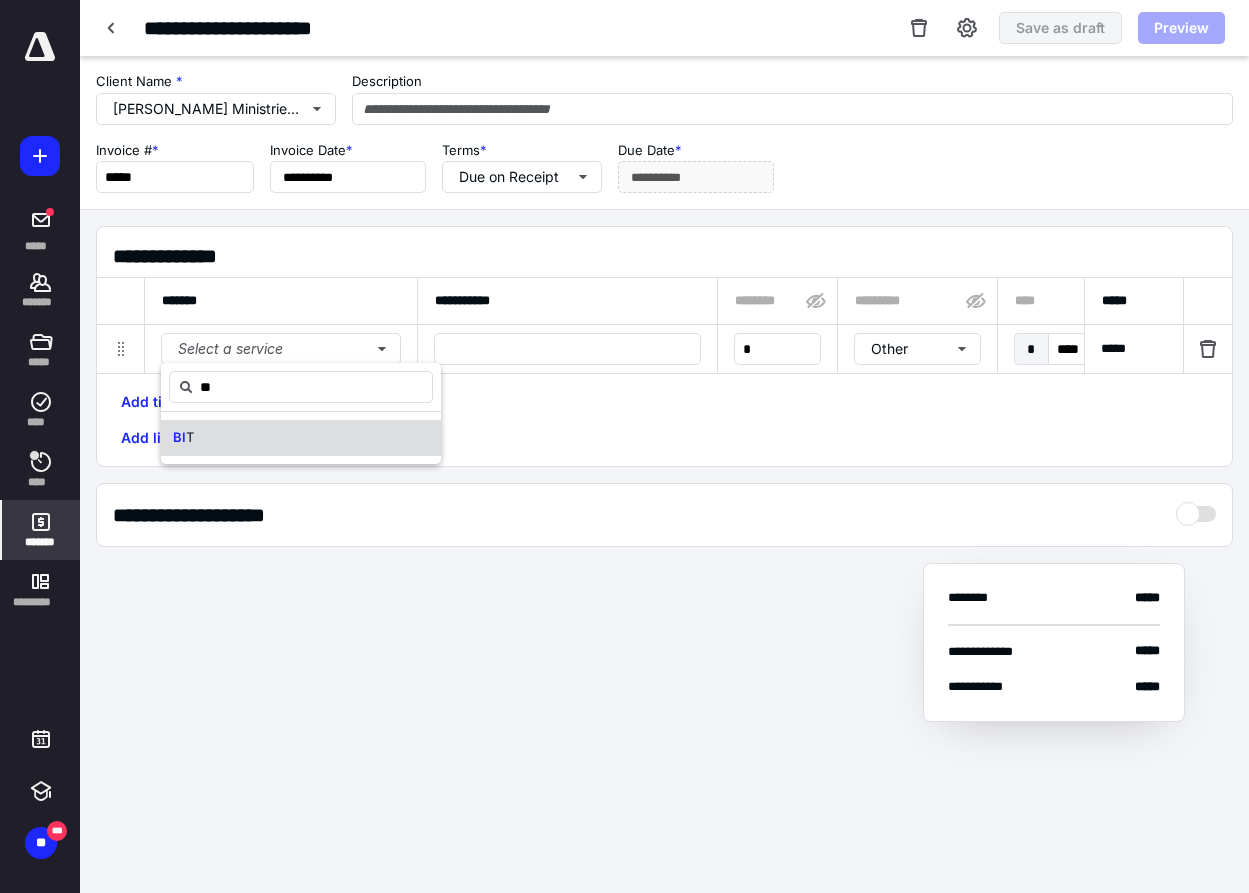 click on "BI T" at bounding box center [301, 438] 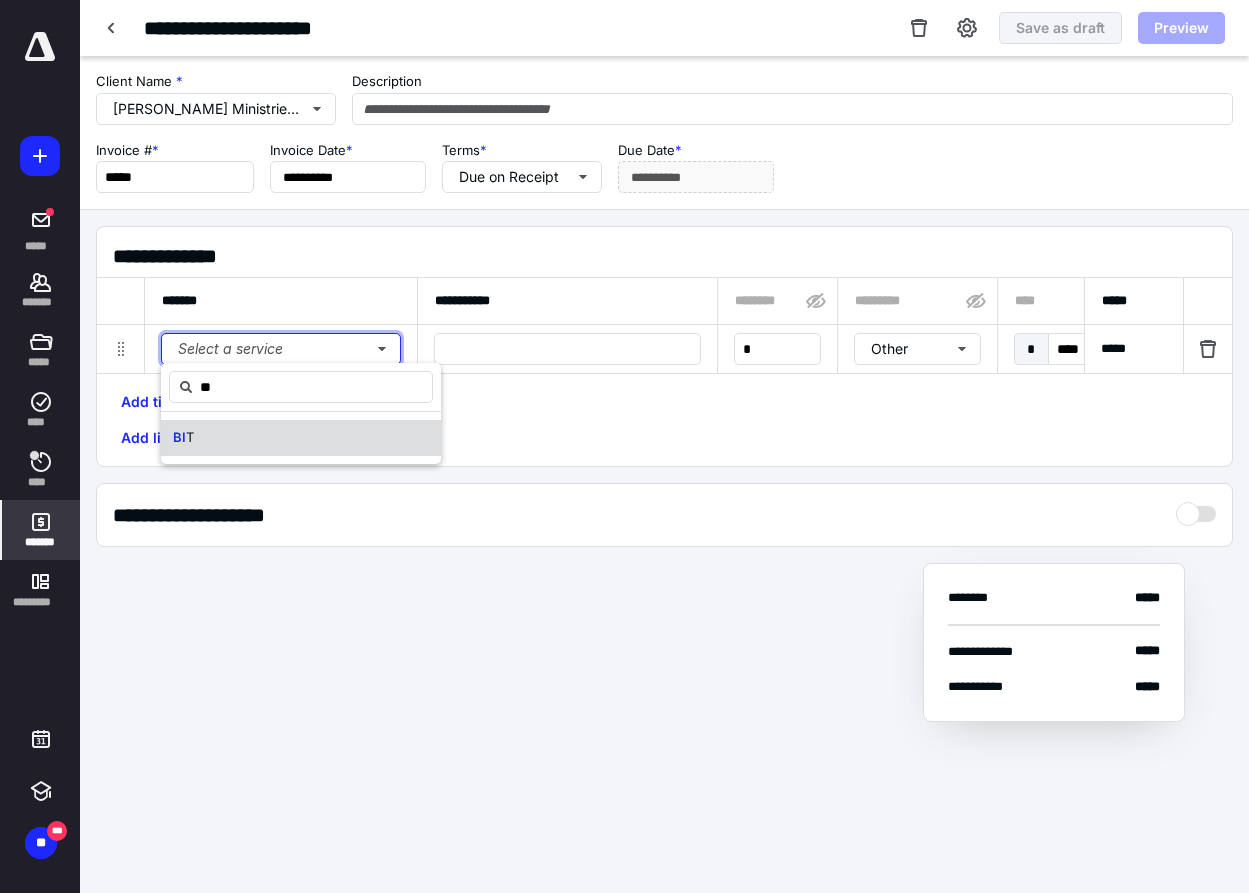 type 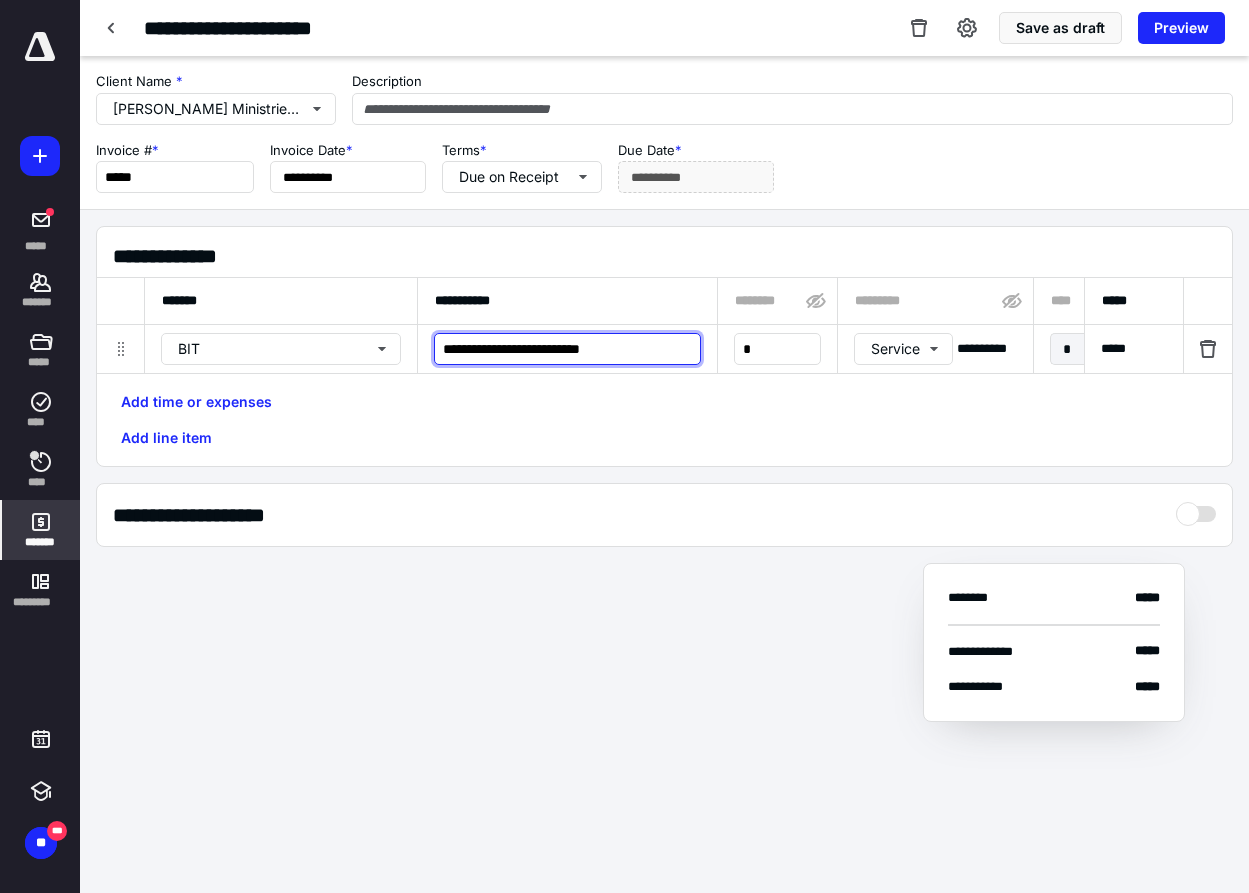 click on "**********" at bounding box center [567, 349] 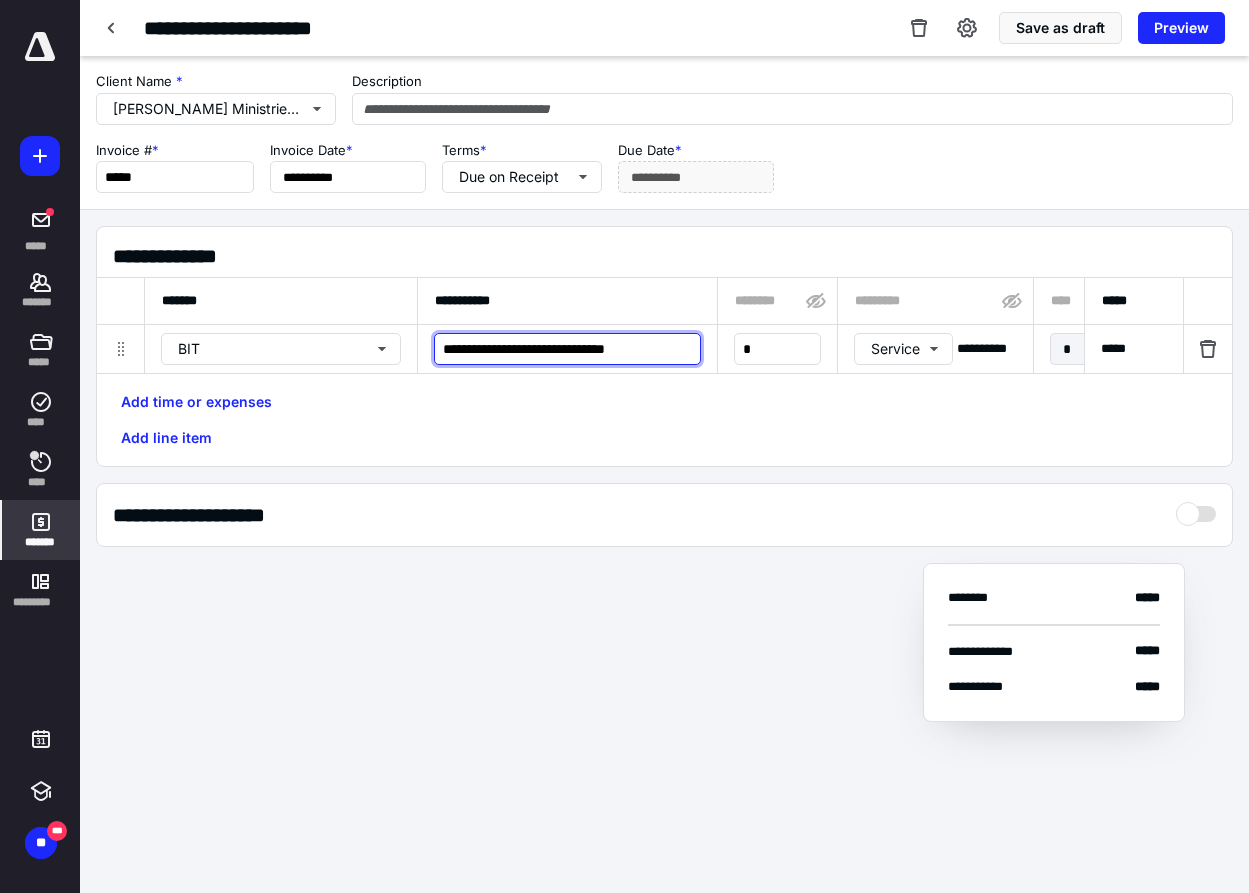 type on "**********" 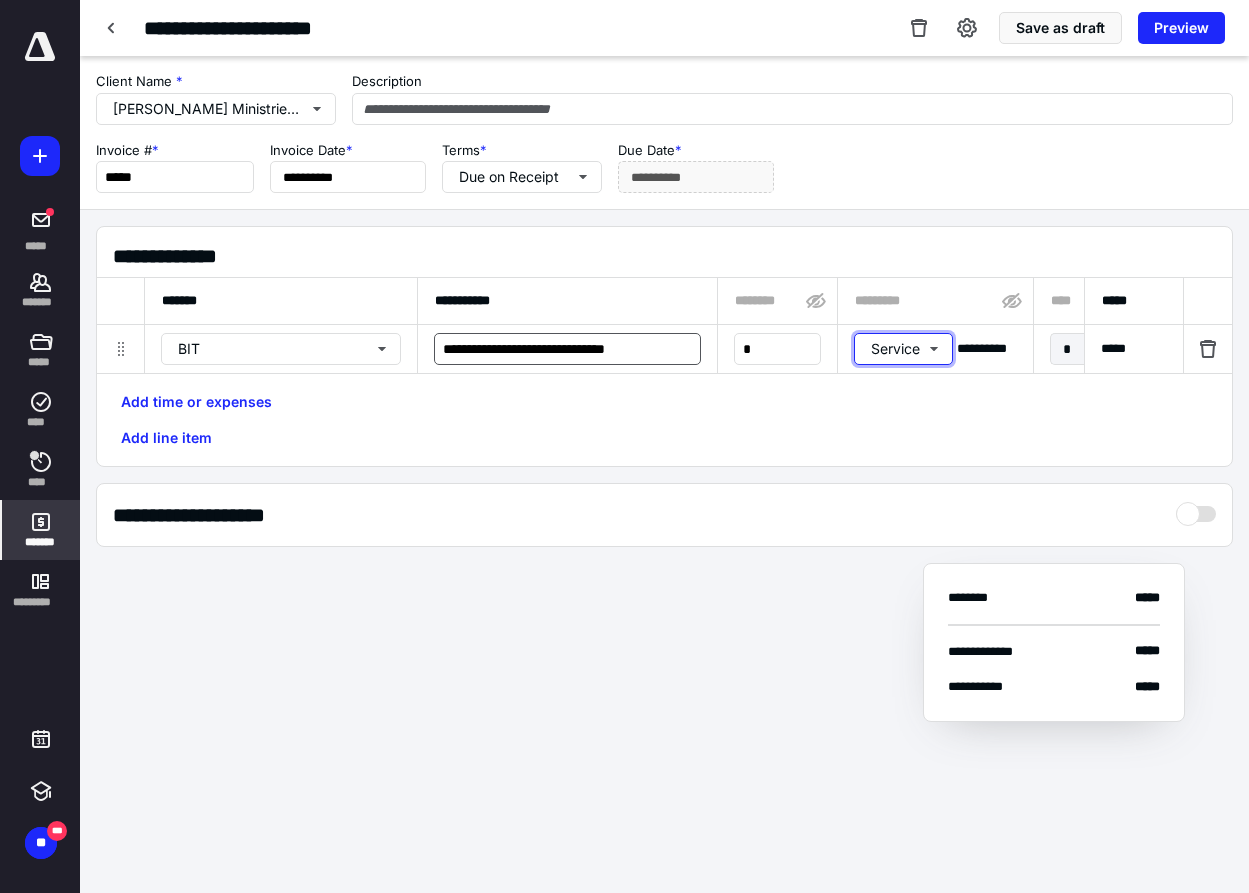 type 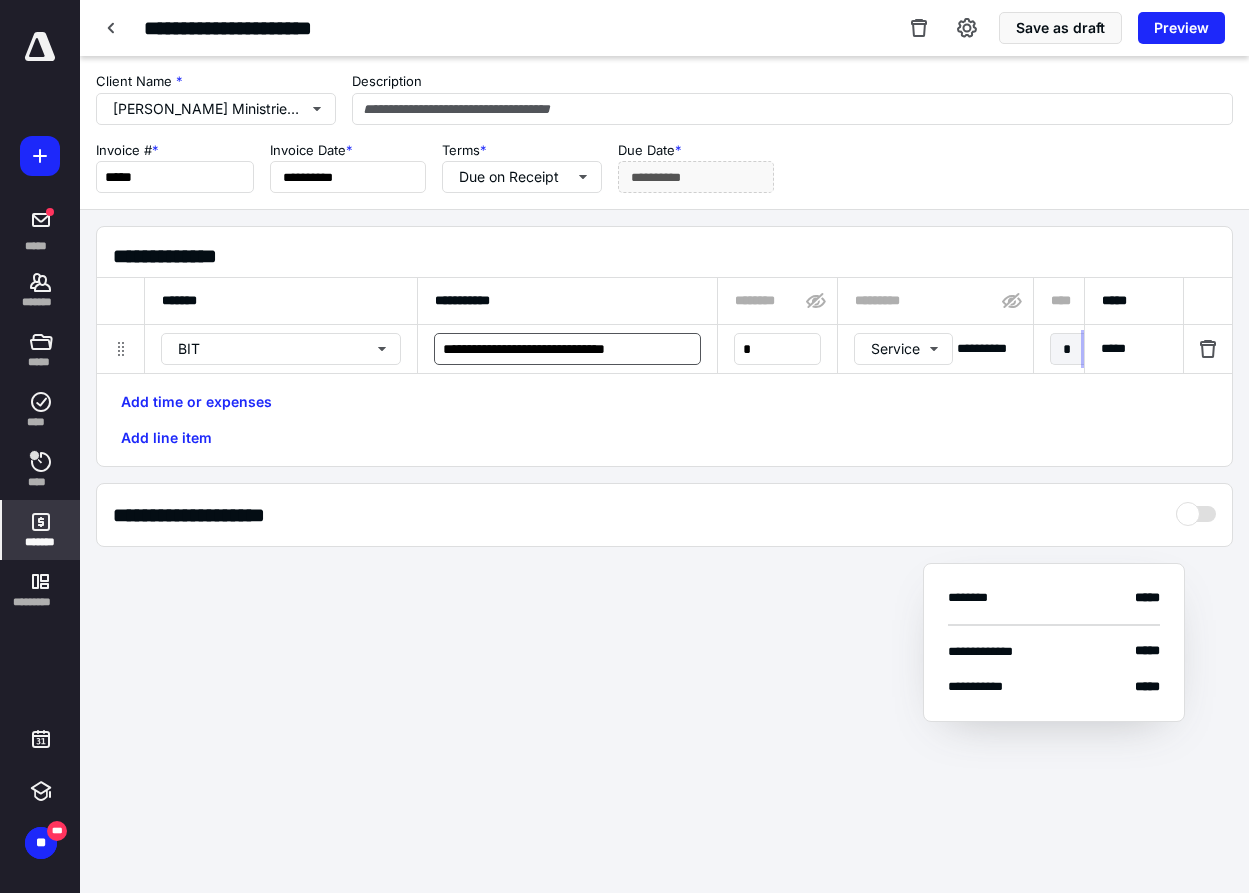 type on "******" 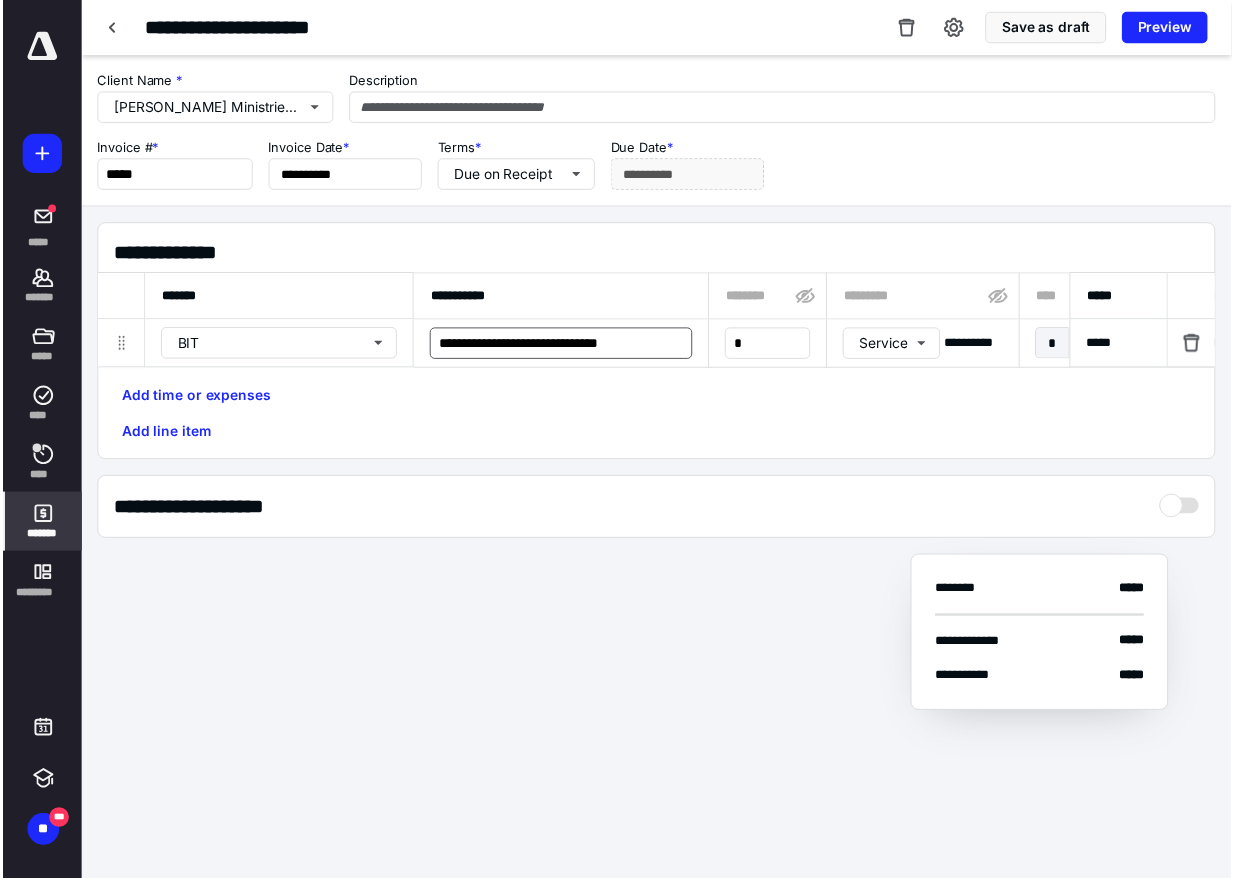 scroll, scrollTop: 0, scrollLeft: 1474, axis: horizontal 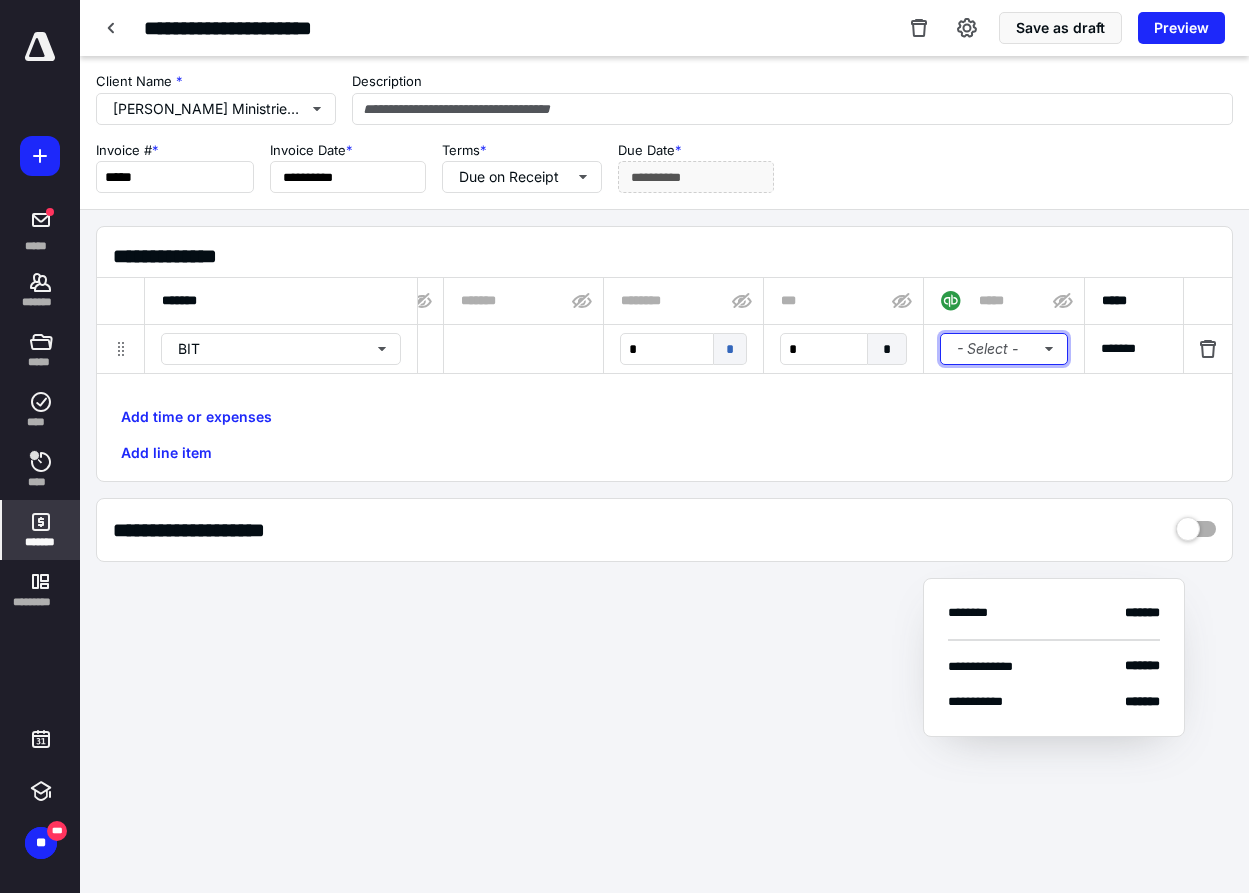 type 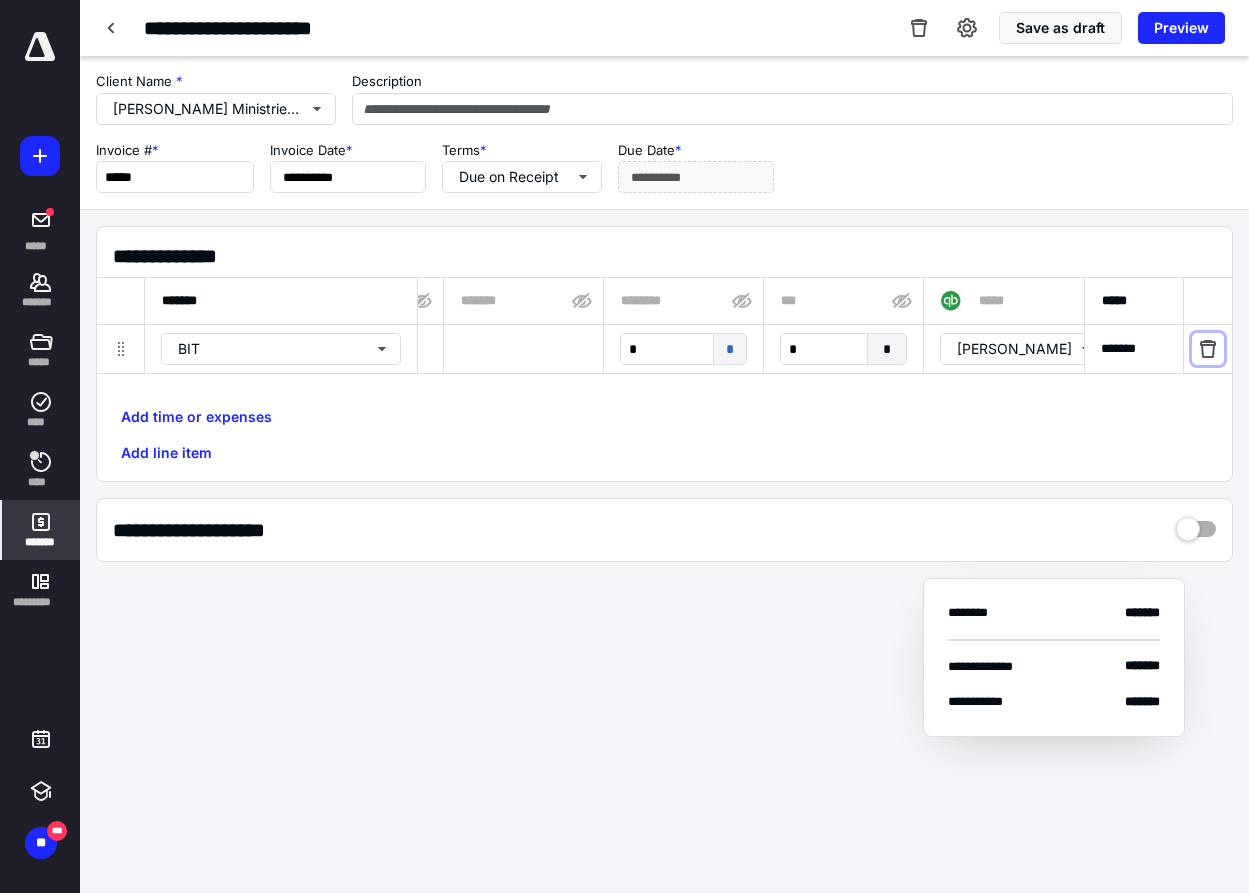 type 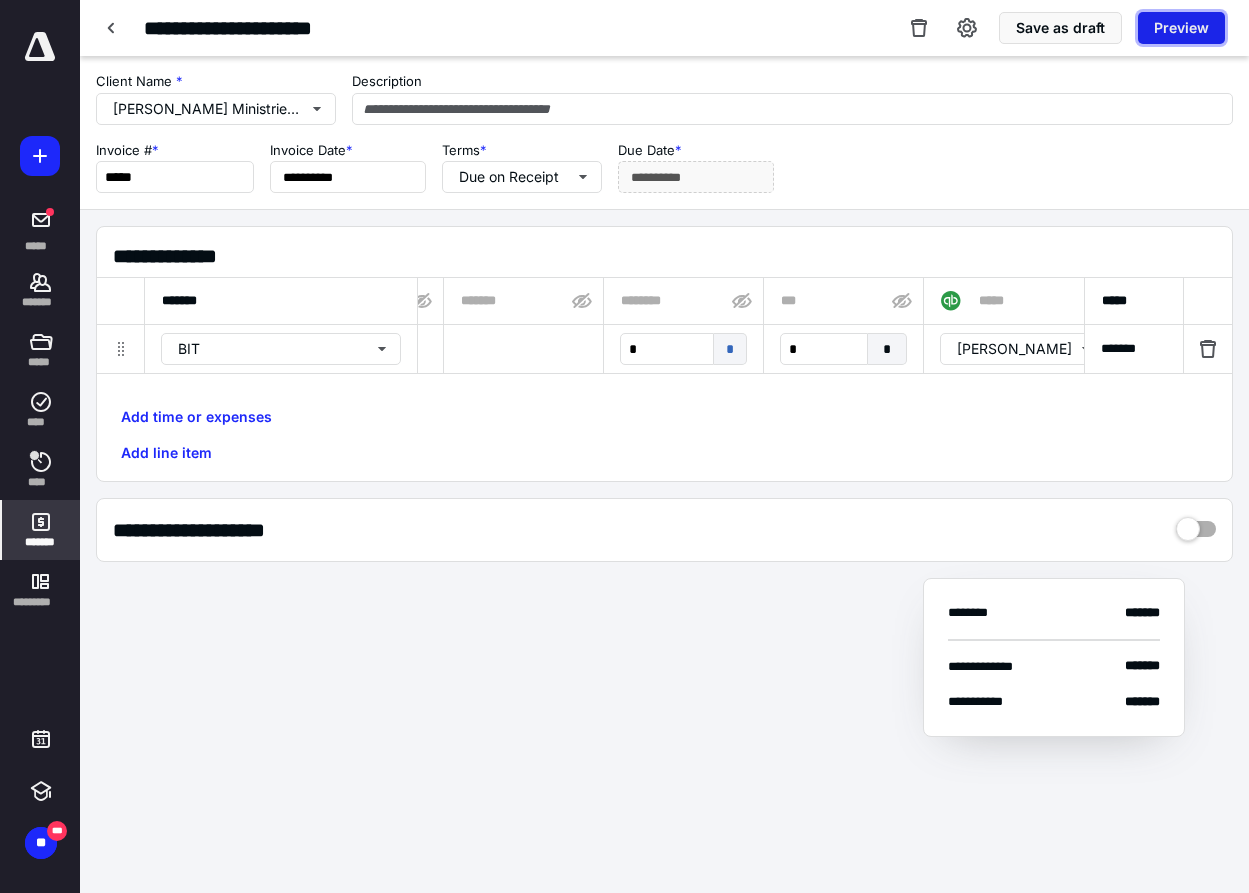 click on "Preview" at bounding box center (1181, 28) 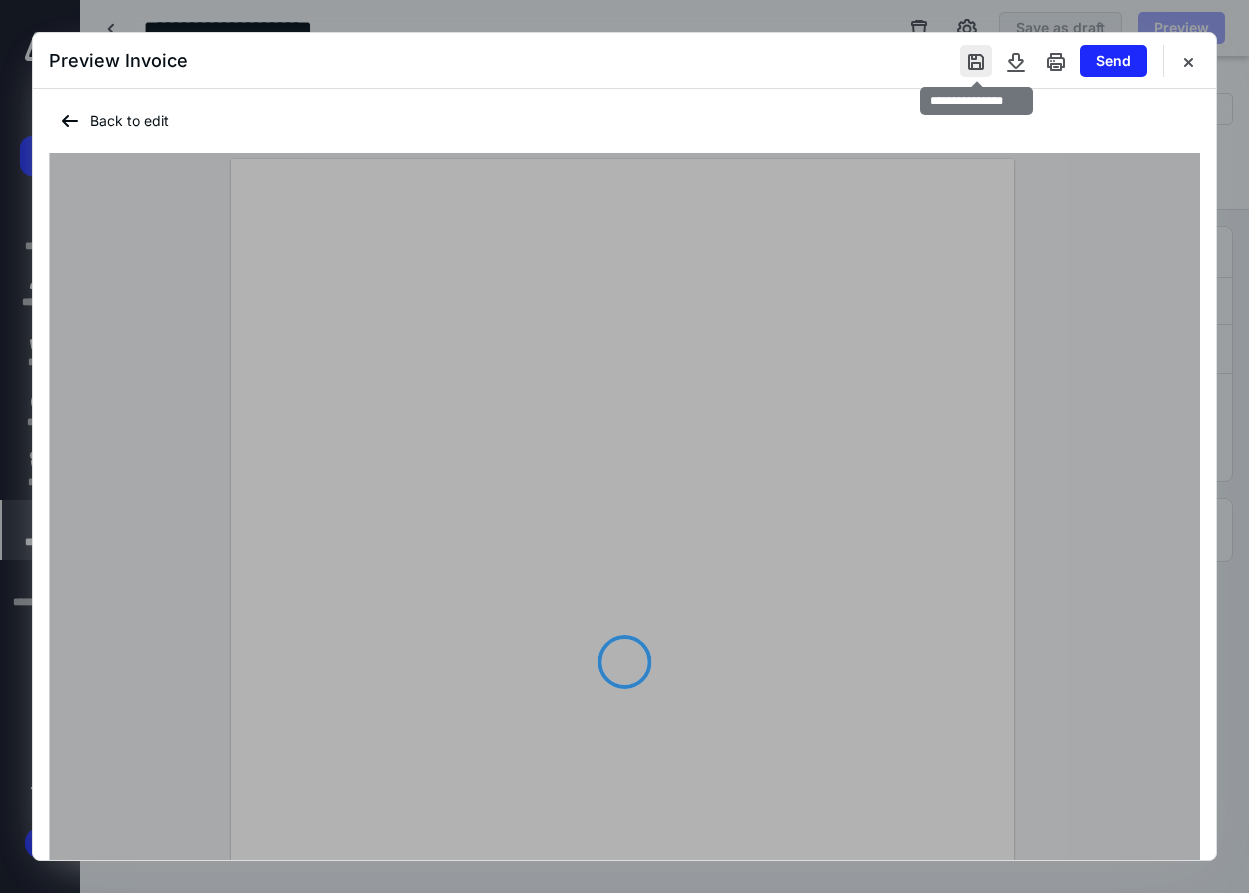 click at bounding box center (976, 61) 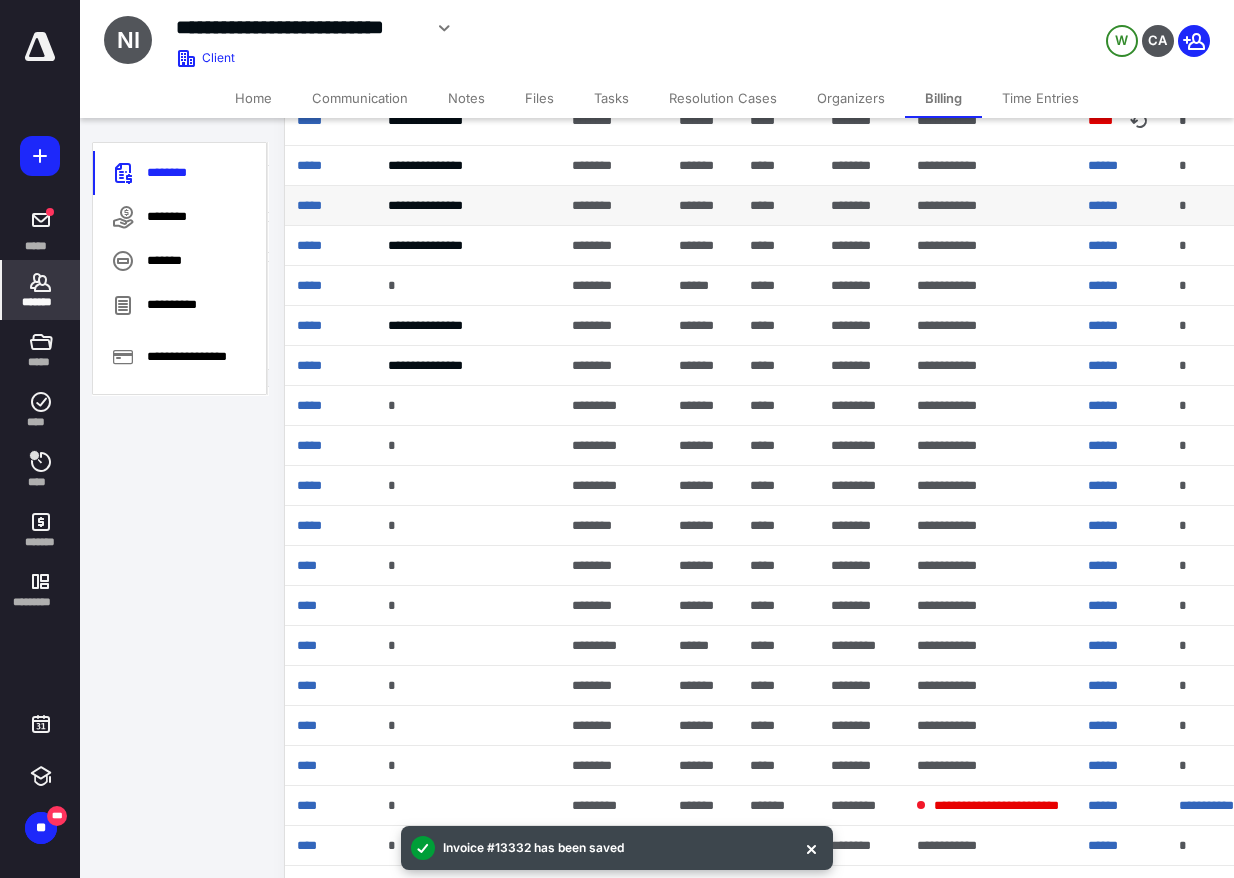 scroll, scrollTop: 600, scrollLeft: 0, axis: vertical 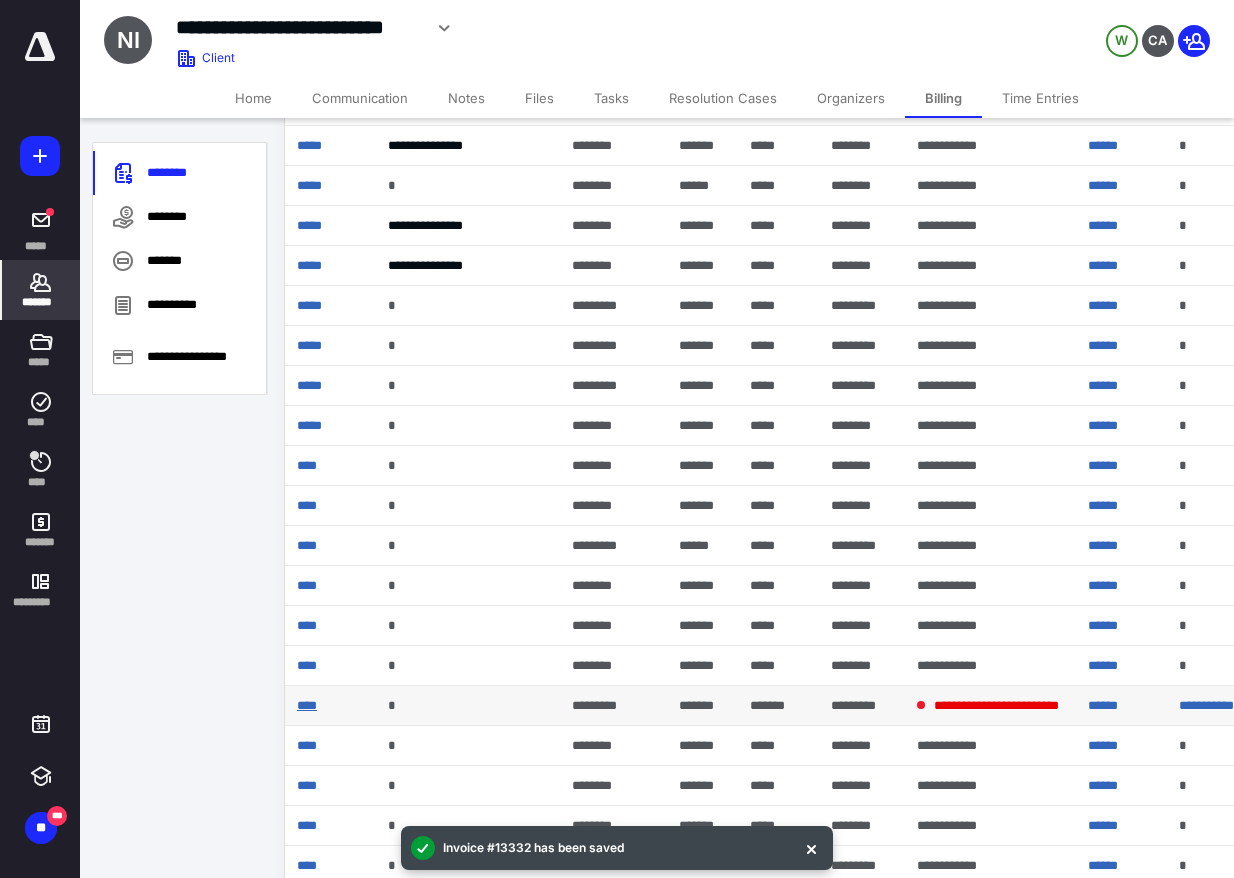 click on "****" at bounding box center [307, 705] 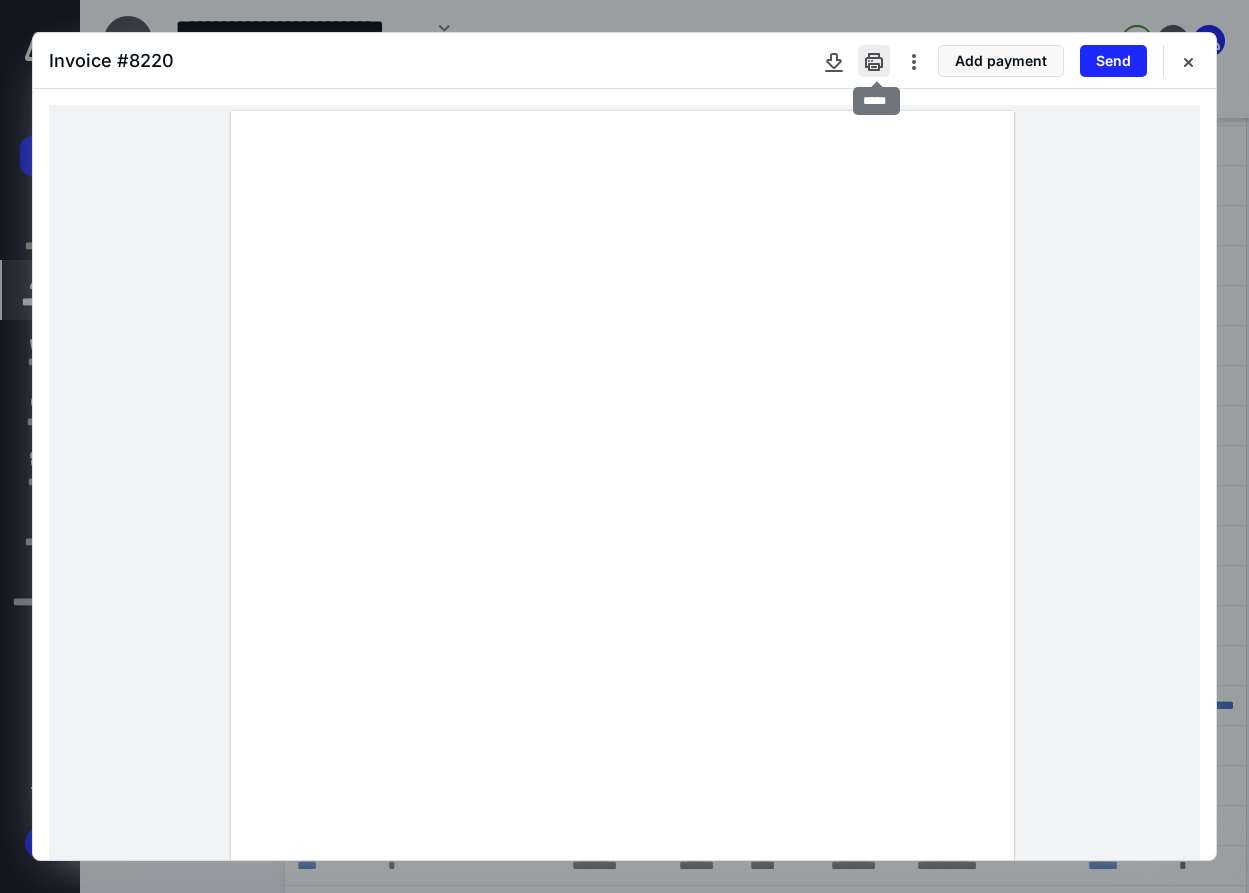 click at bounding box center (874, 61) 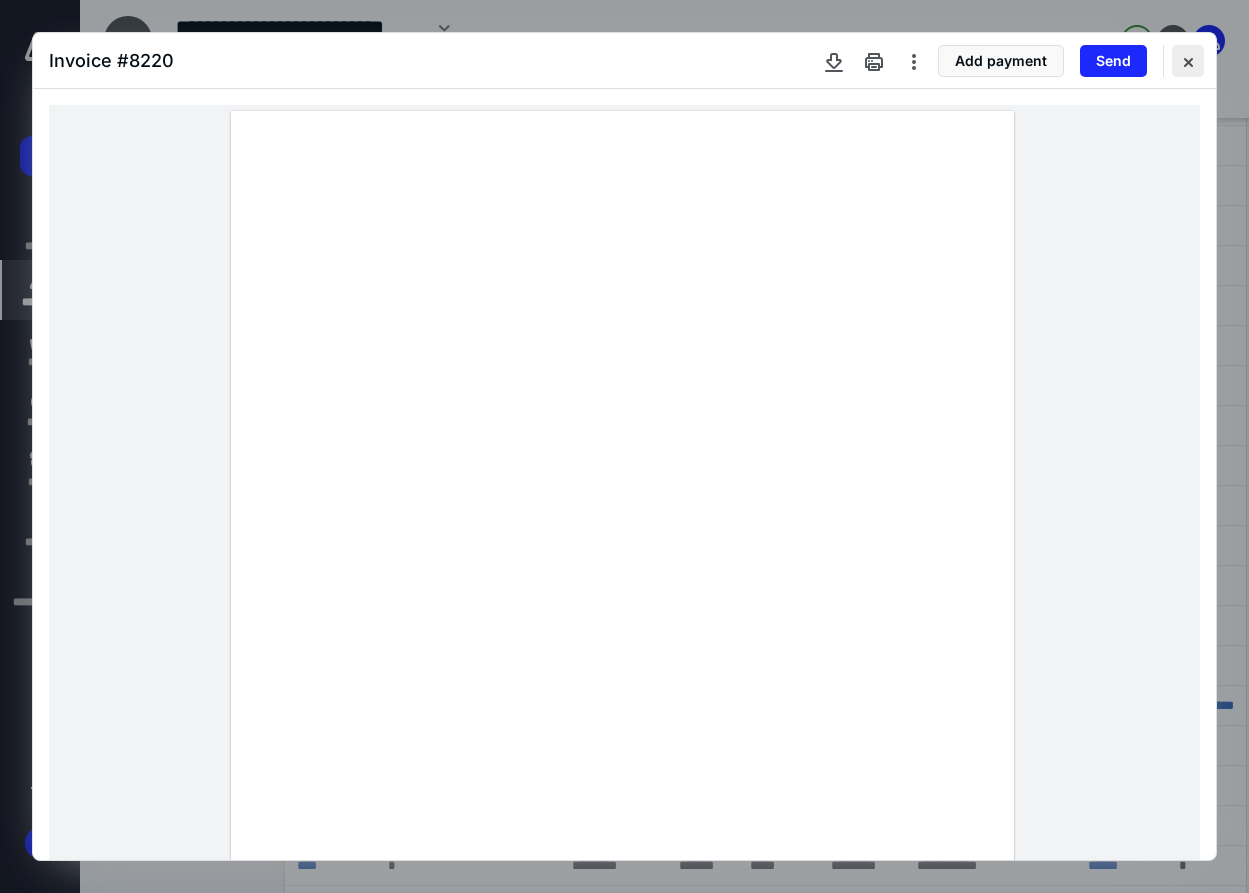 click at bounding box center (1188, 61) 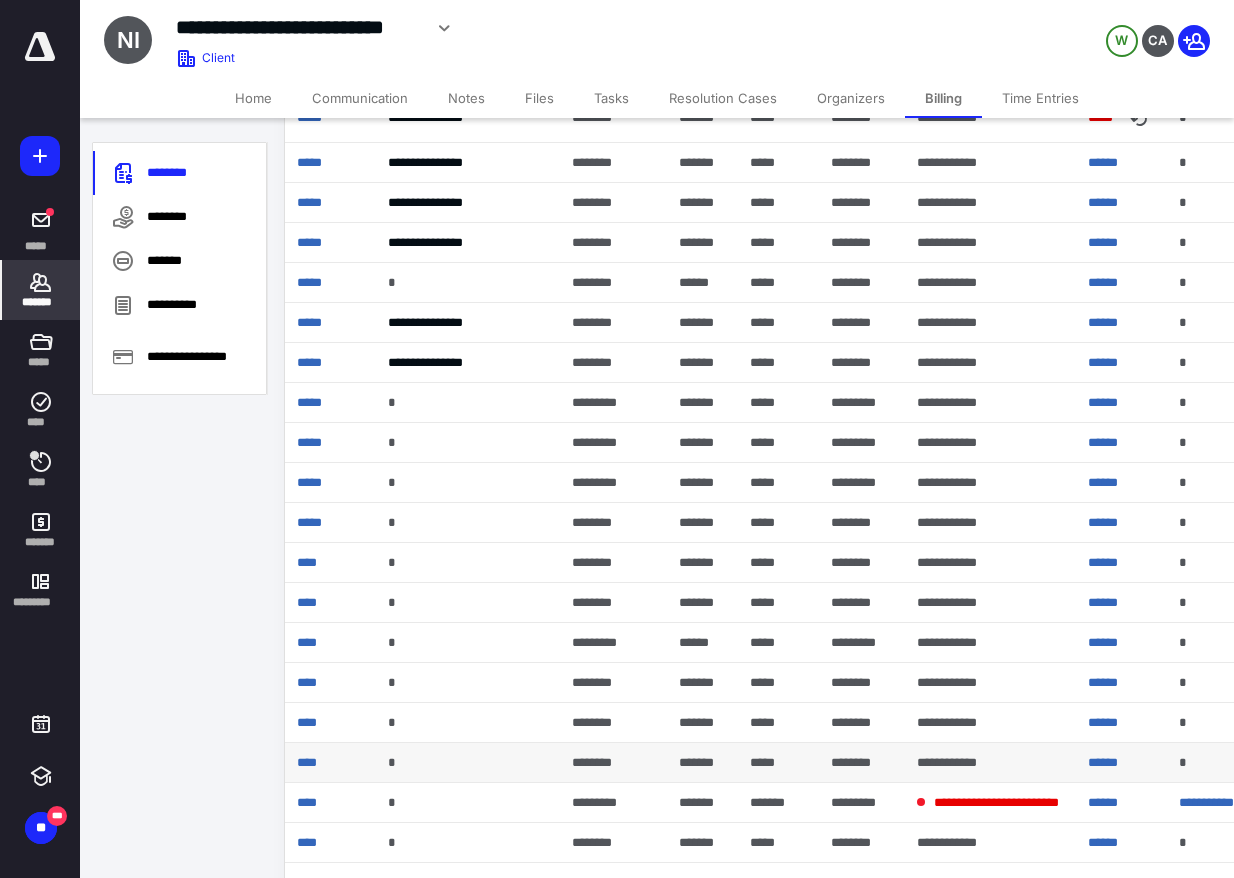 scroll, scrollTop: 0, scrollLeft: 0, axis: both 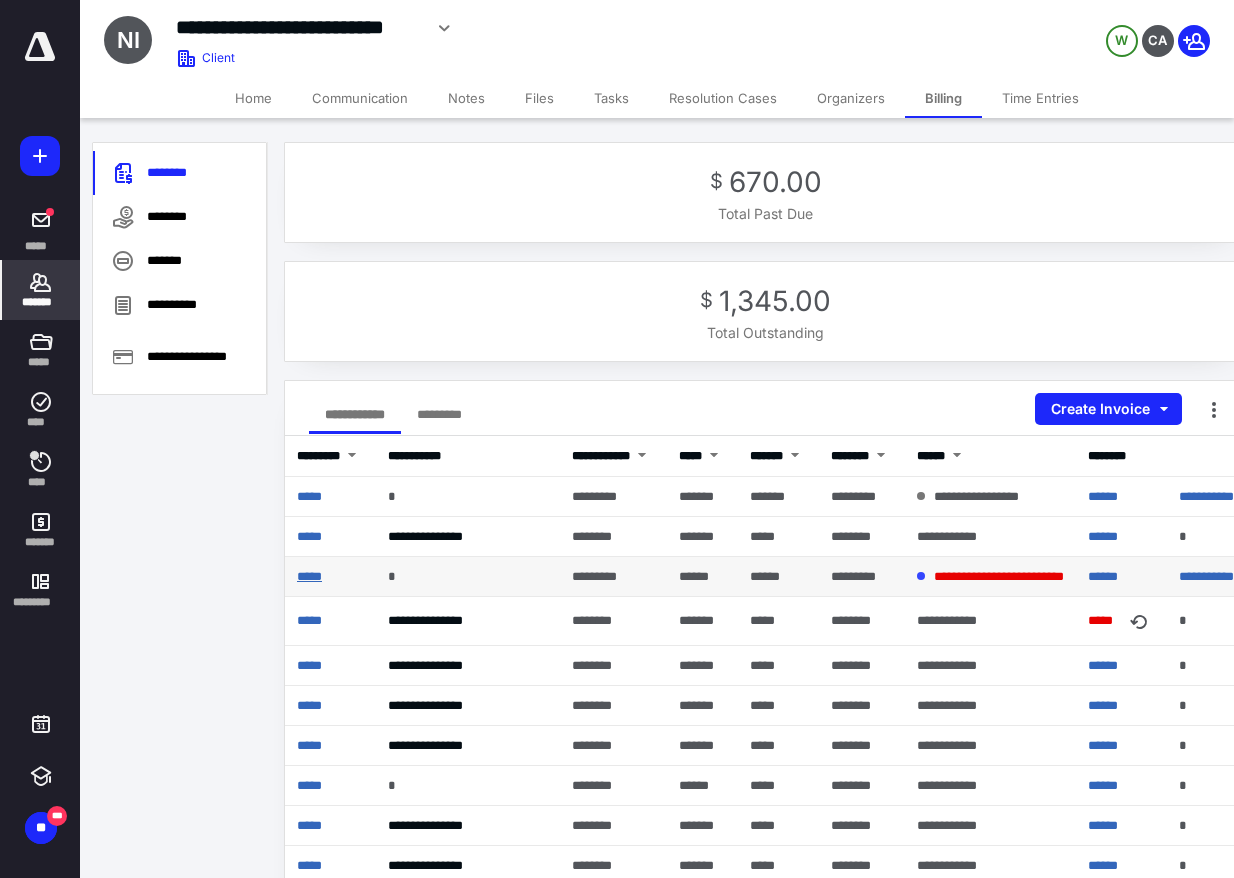 click on "*****" at bounding box center [309, 576] 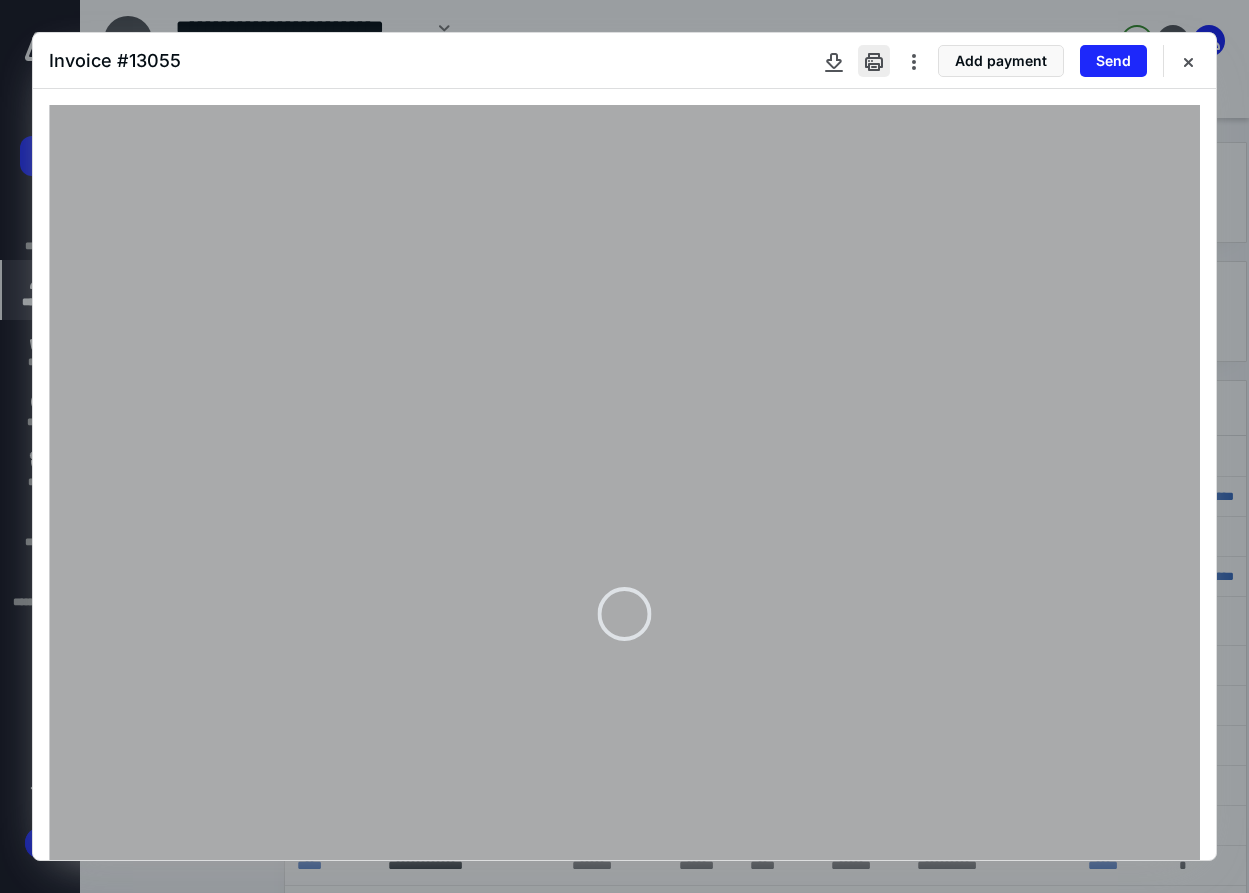 click at bounding box center (874, 61) 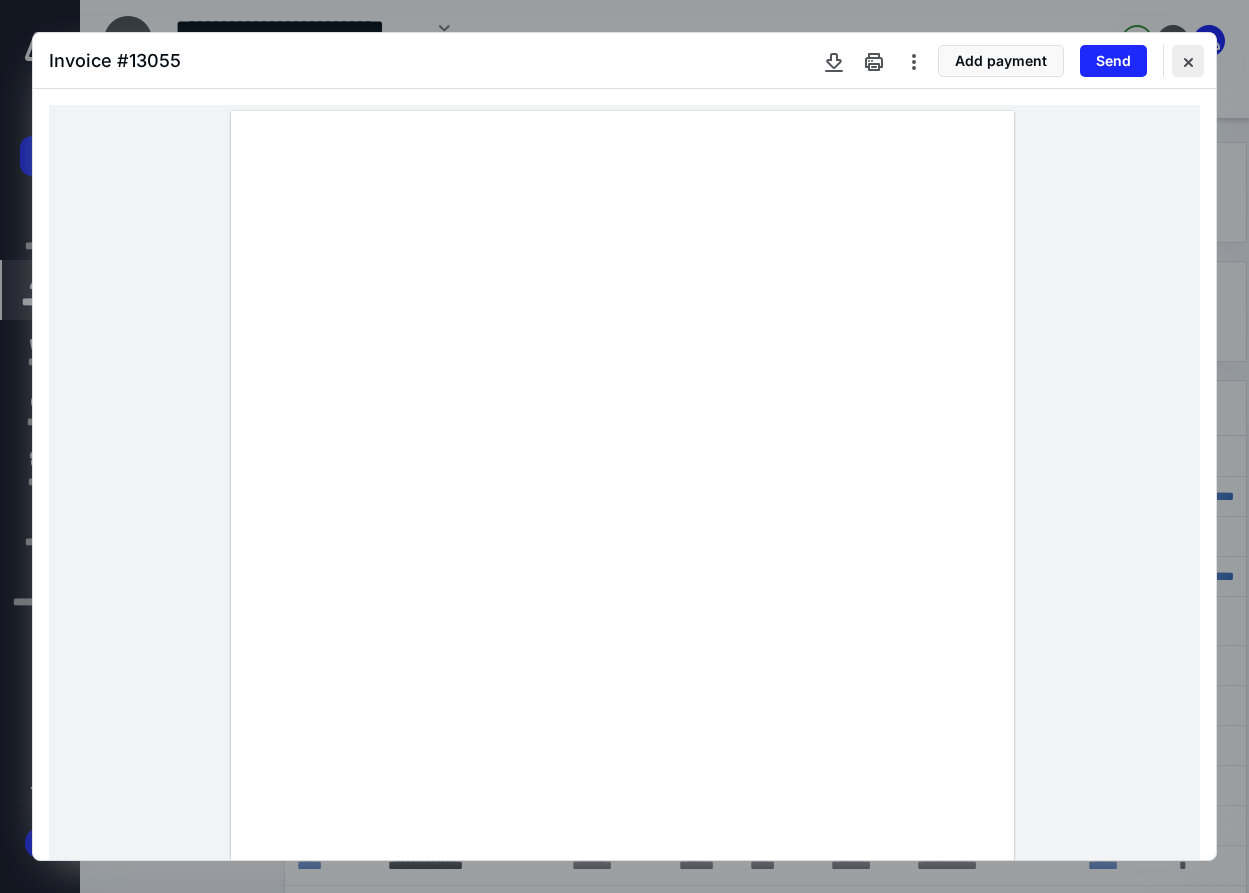 click at bounding box center (1188, 61) 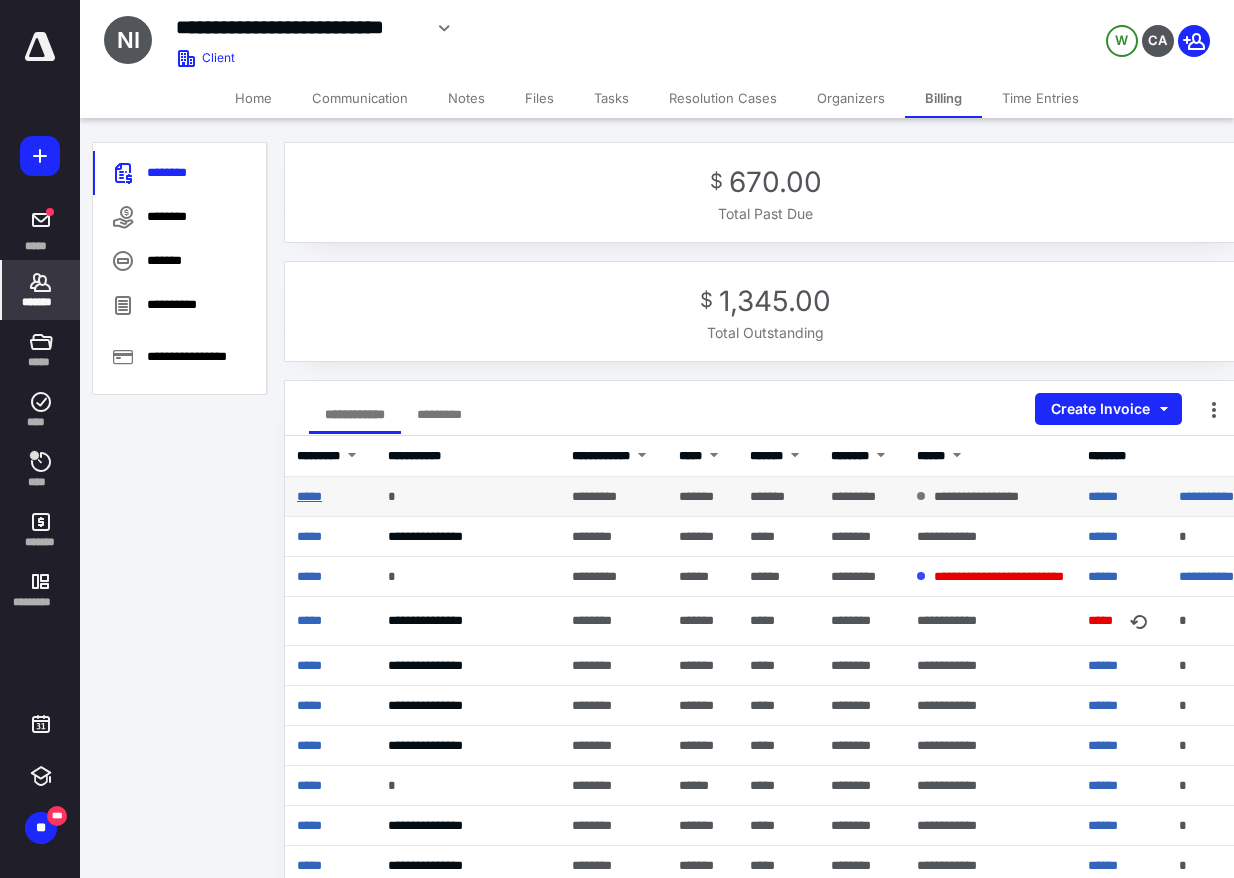 click on "*****" at bounding box center [309, 496] 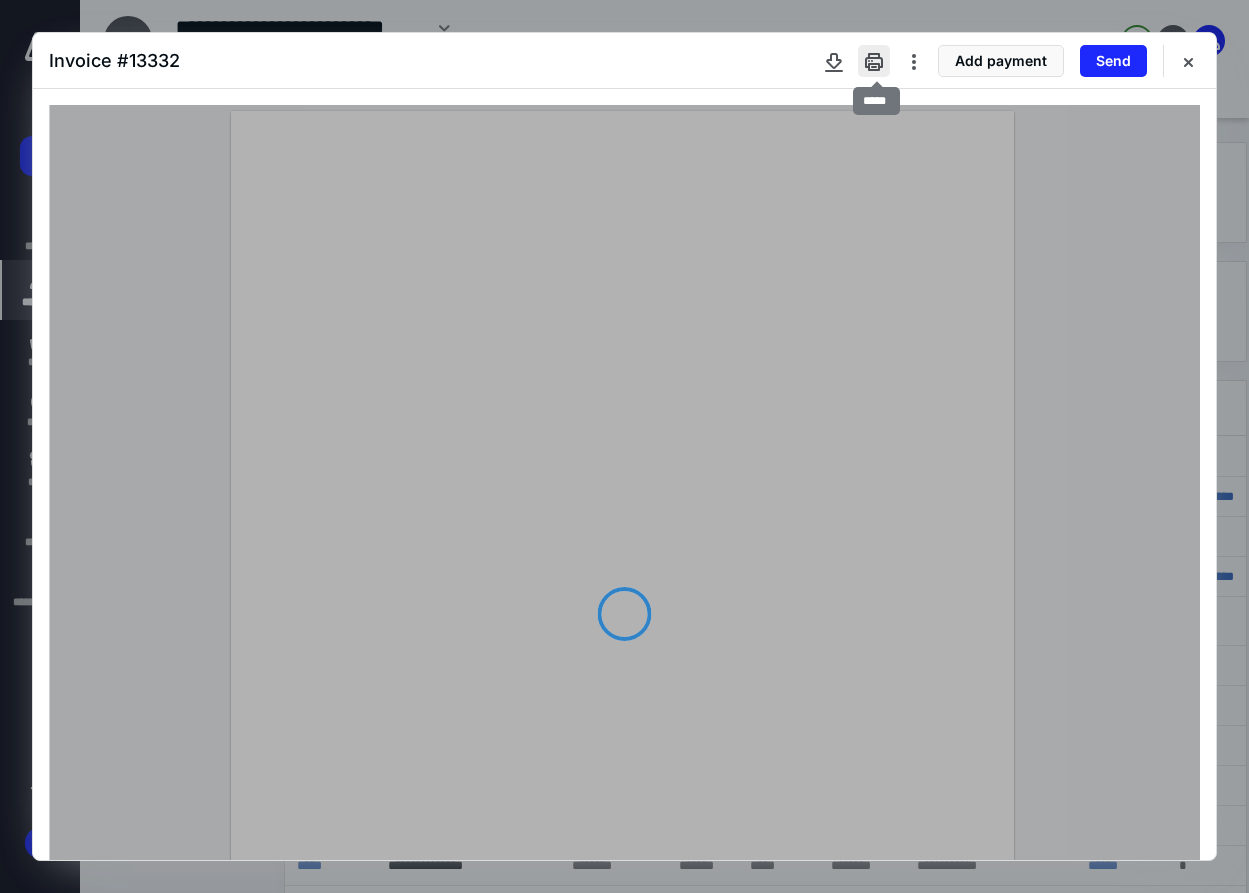 click at bounding box center (874, 61) 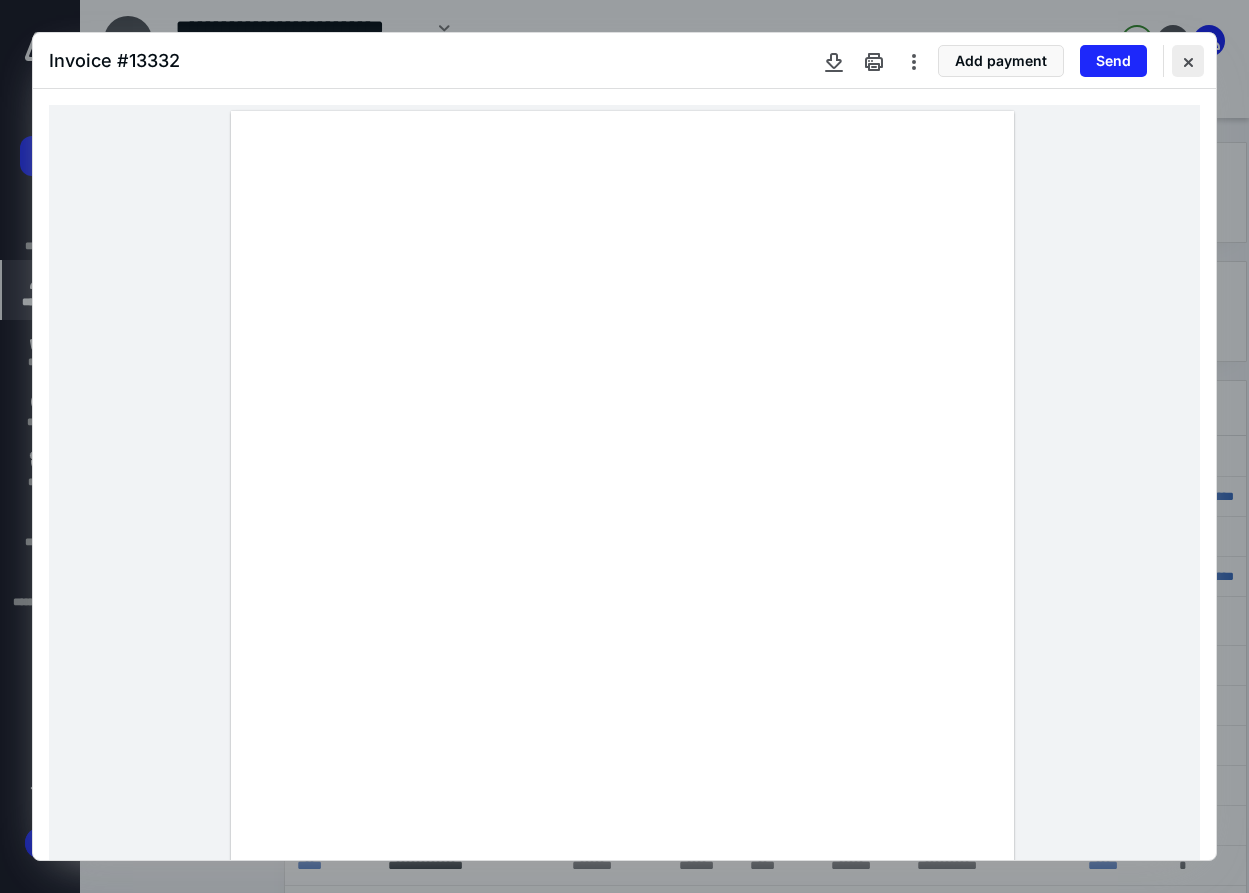 click at bounding box center (1188, 61) 